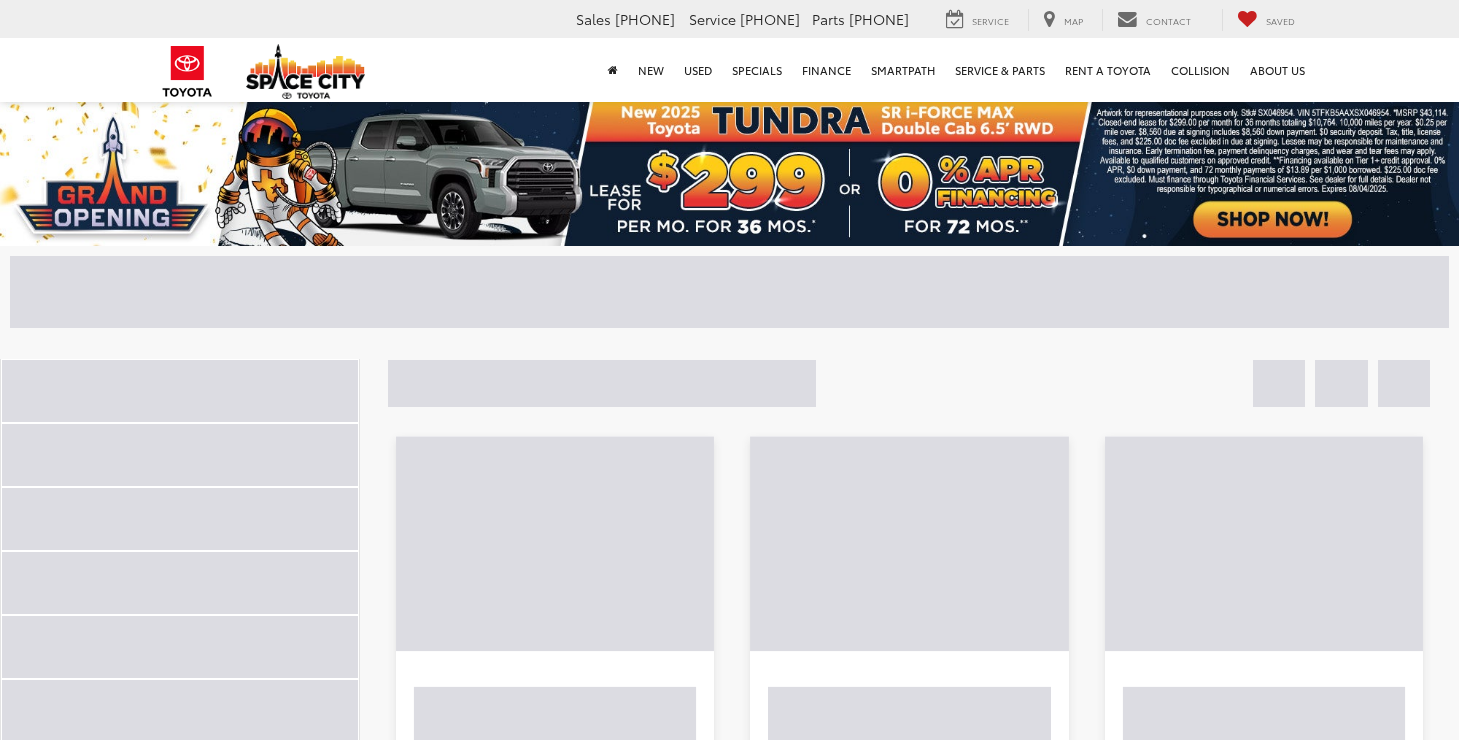 scroll, scrollTop: 0, scrollLeft: 0, axis: both 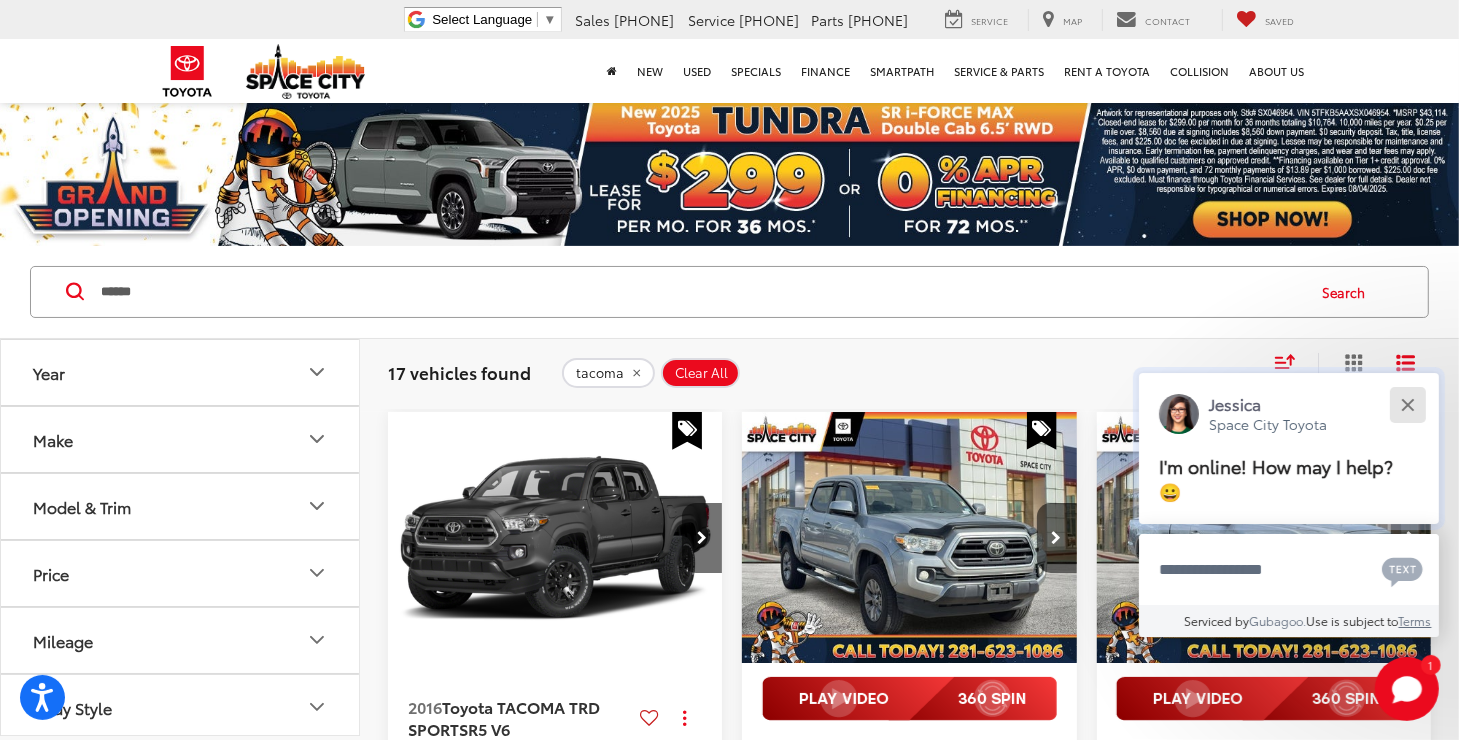 click at bounding box center [1407, 404] 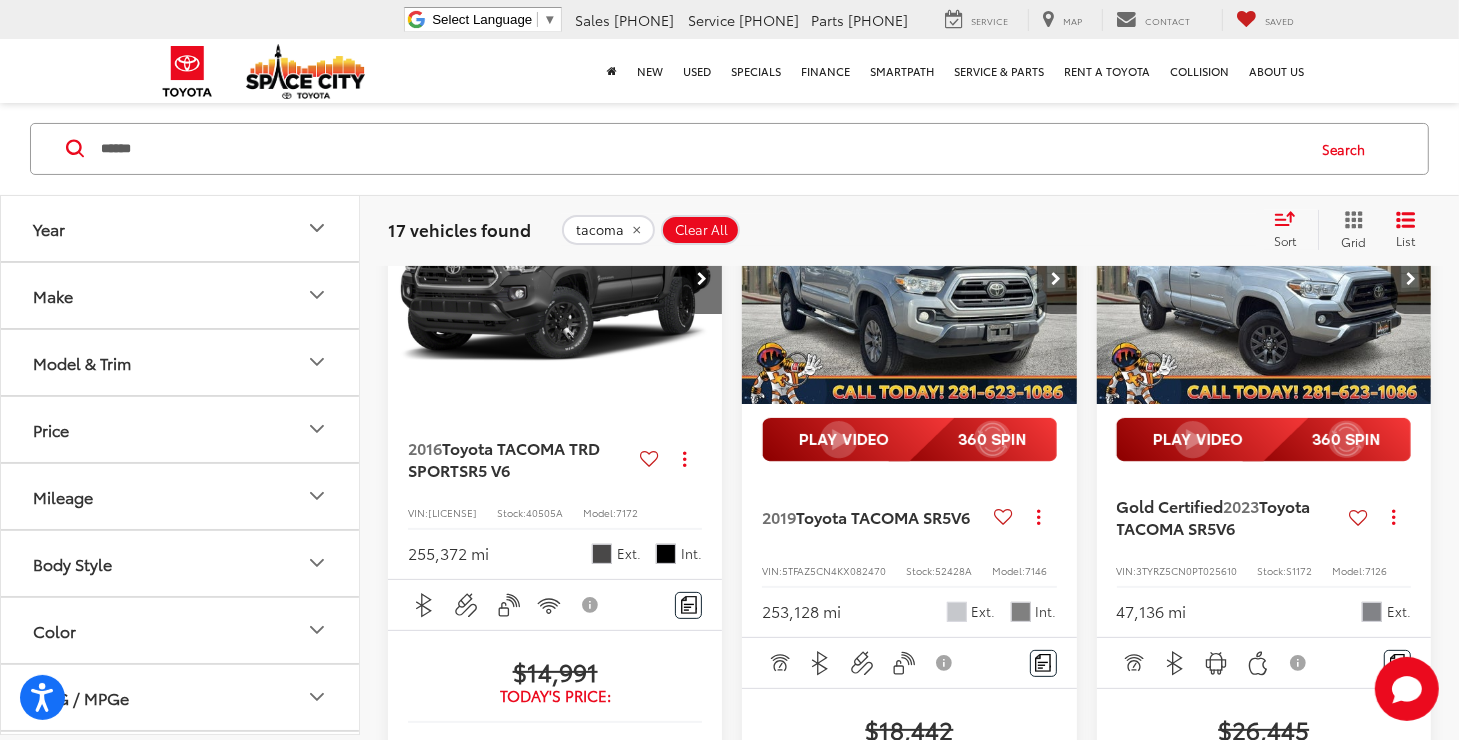 scroll, scrollTop: 206, scrollLeft: 0, axis: vertical 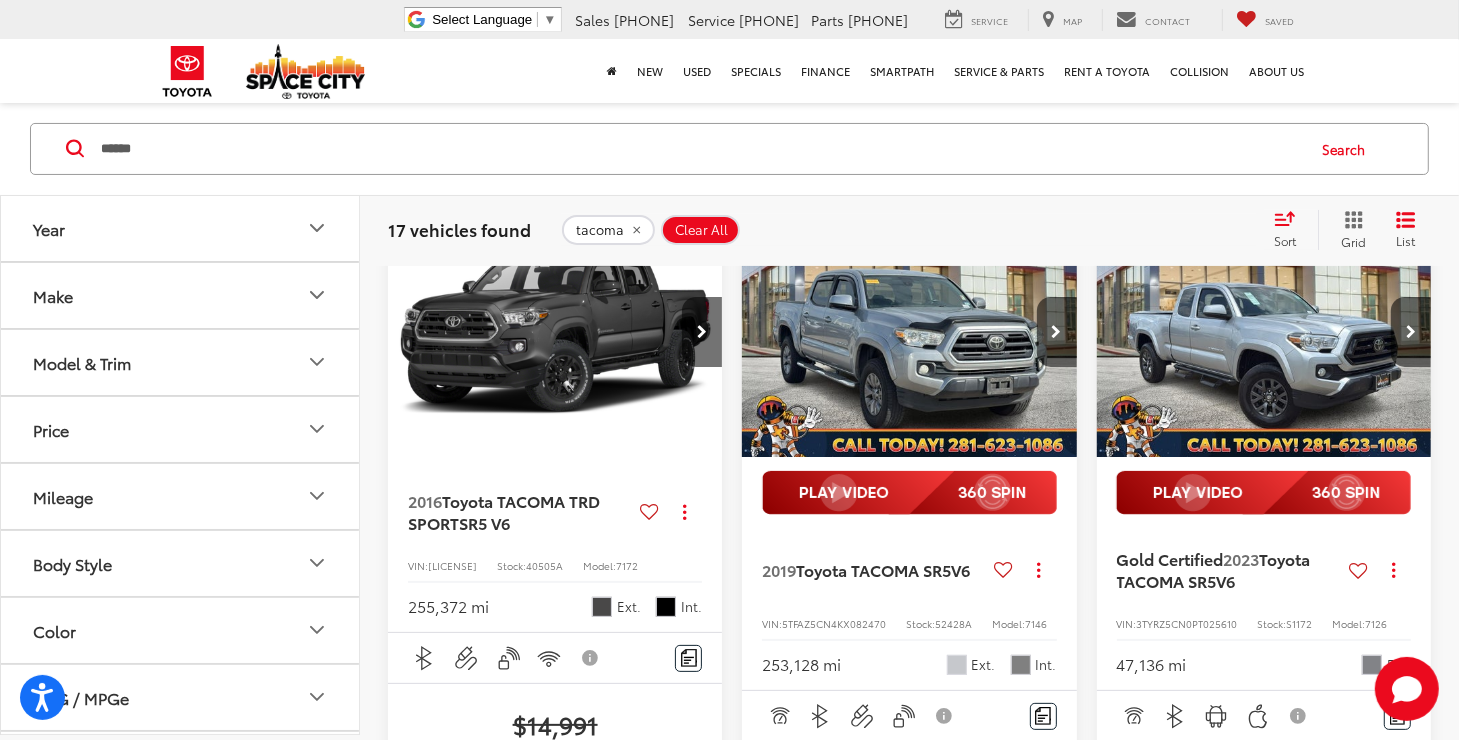click at bounding box center [1264, 332] 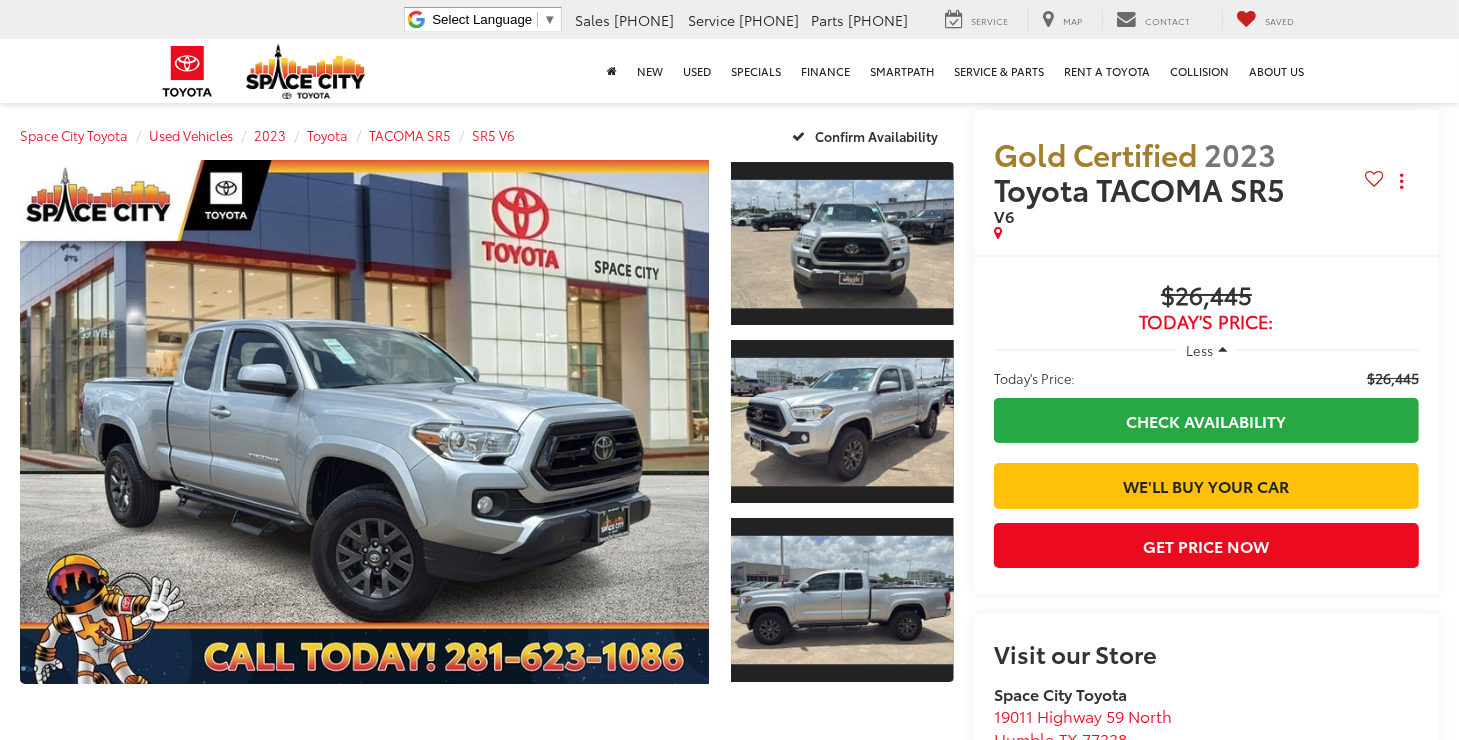 scroll, scrollTop: 95, scrollLeft: 0, axis: vertical 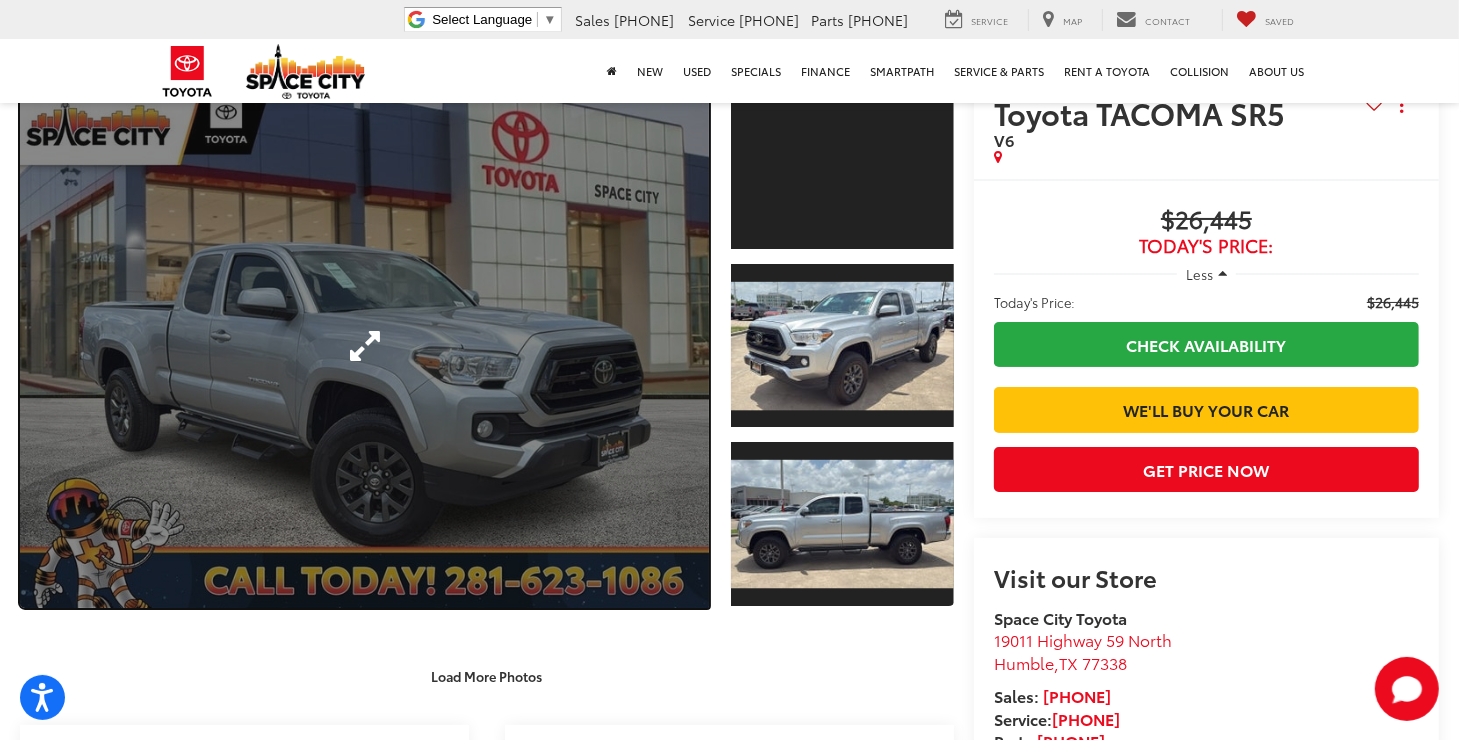 click at bounding box center [364, 346] 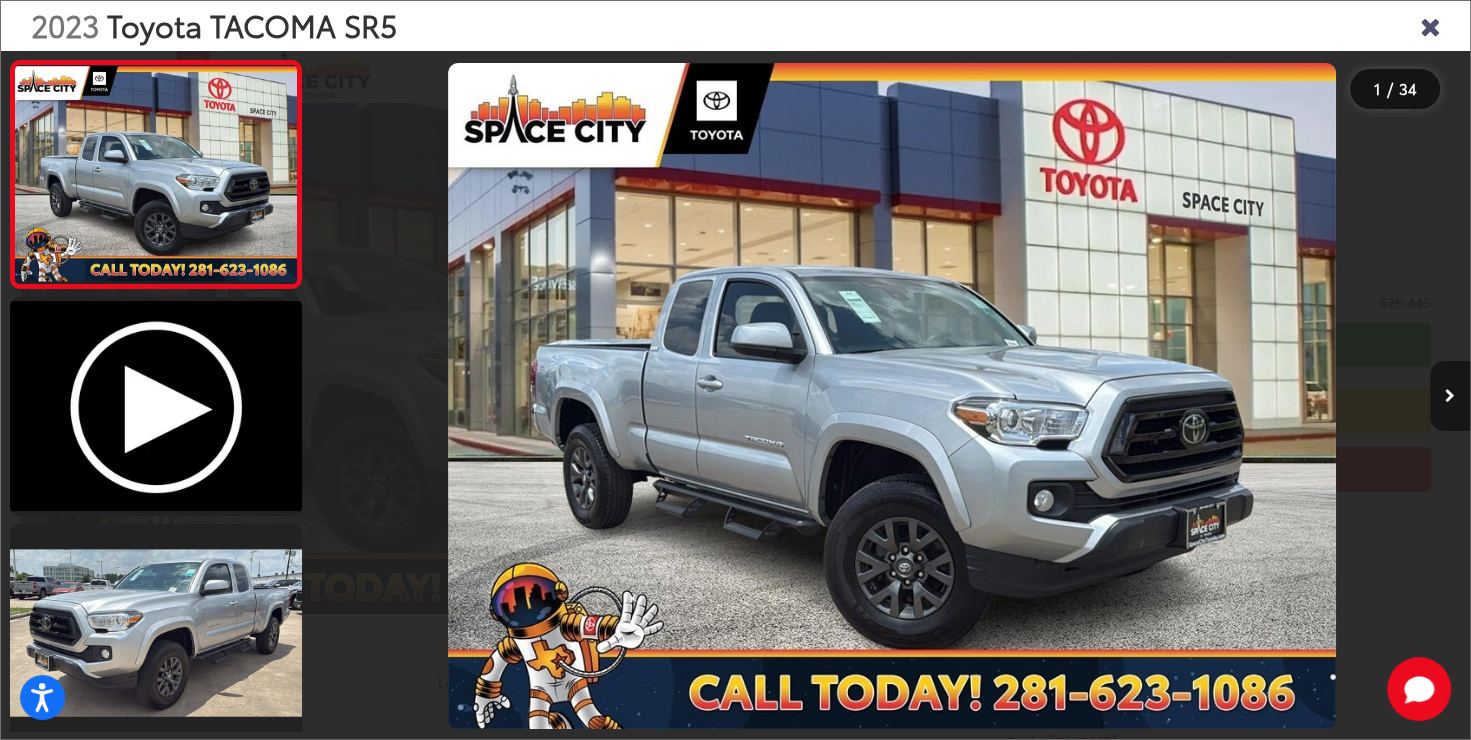 click at bounding box center [1450, 396] 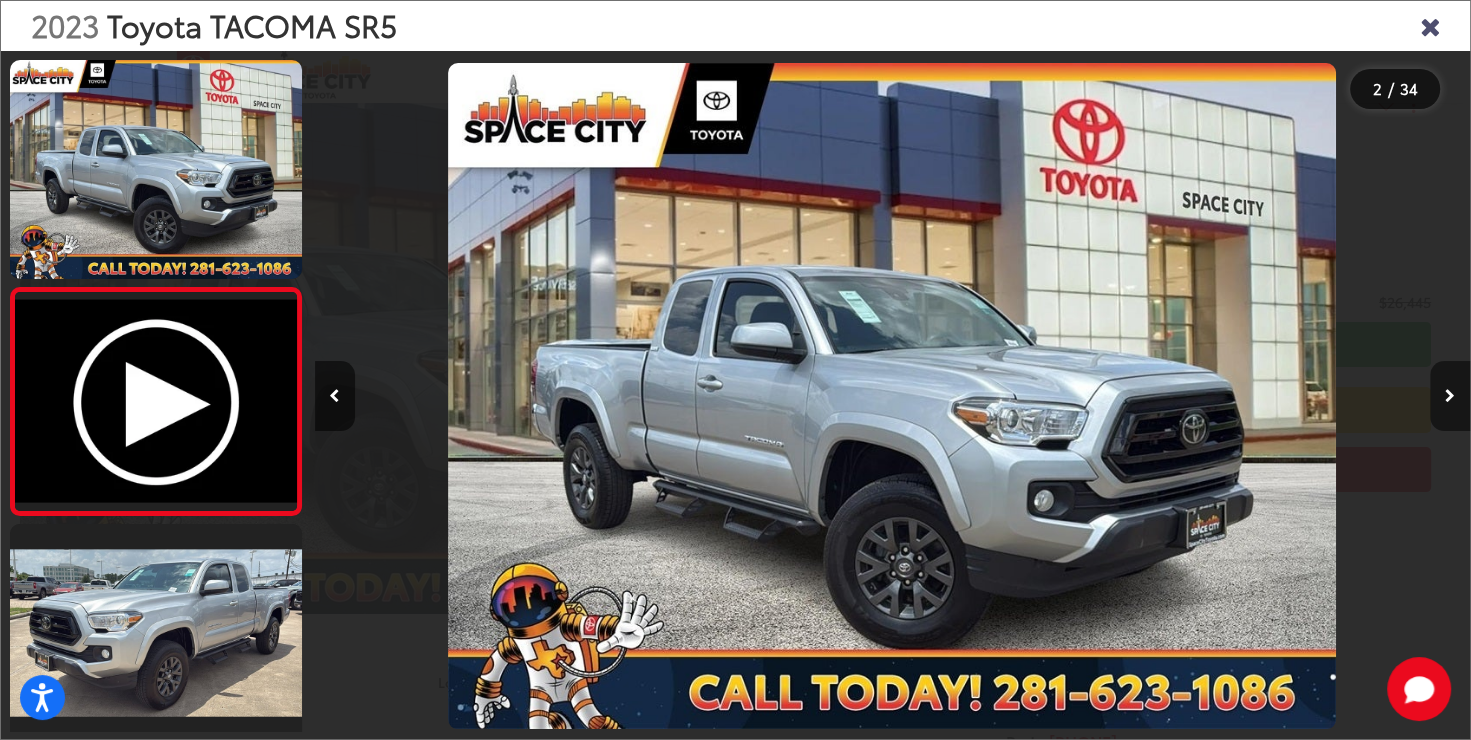 scroll, scrollTop: 0, scrollLeft: 271, axis: horizontal 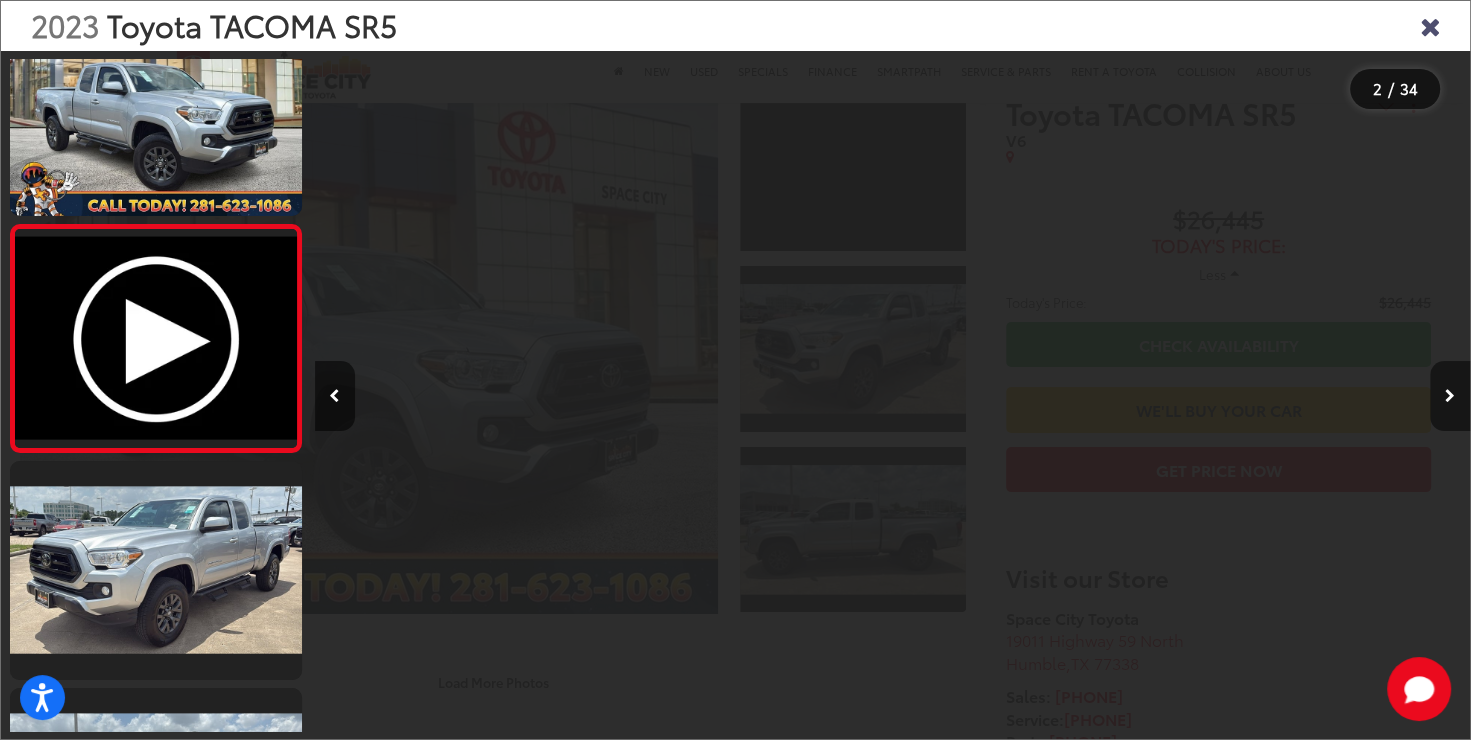 click at bounding box center [1450, 396] 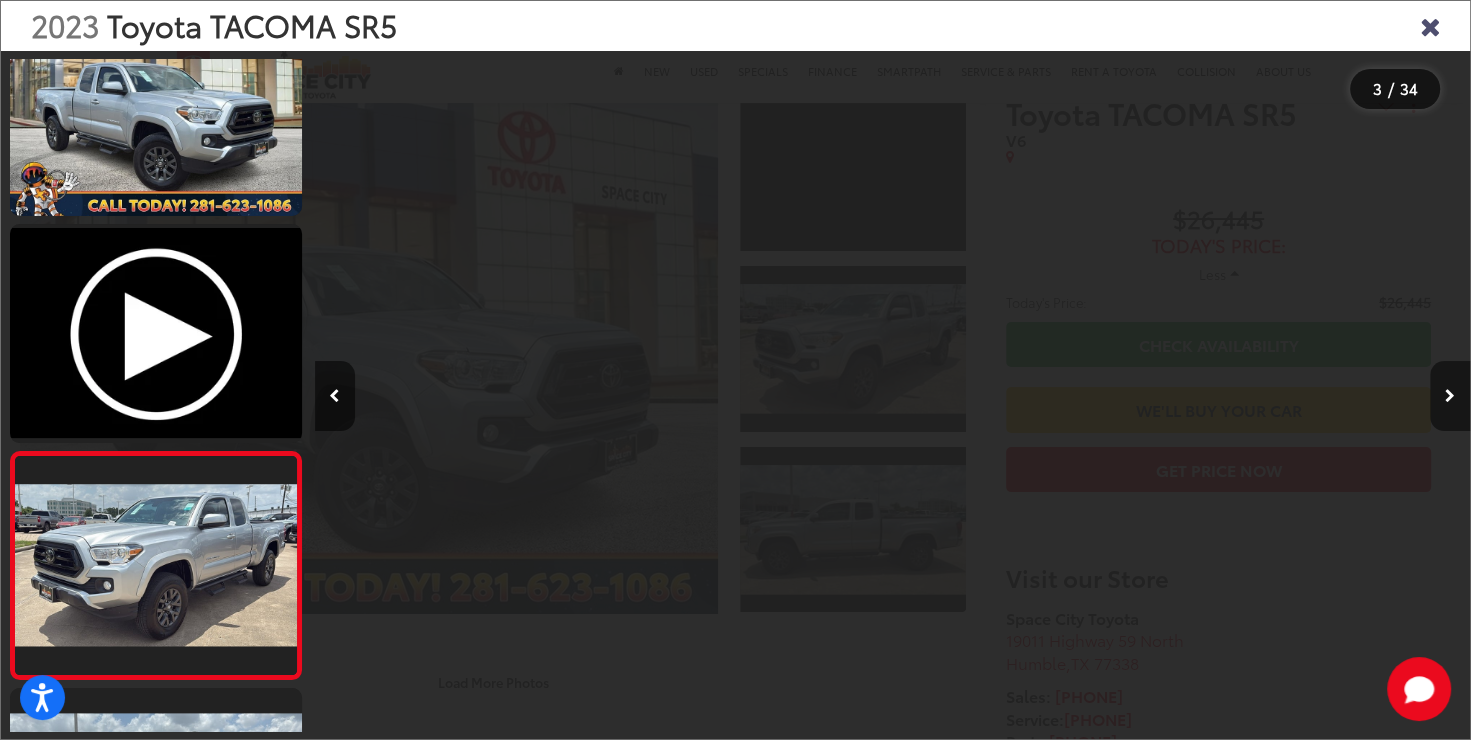 scroll, scrollTop: 0, scrollLeft: 1231, axis: horizontal 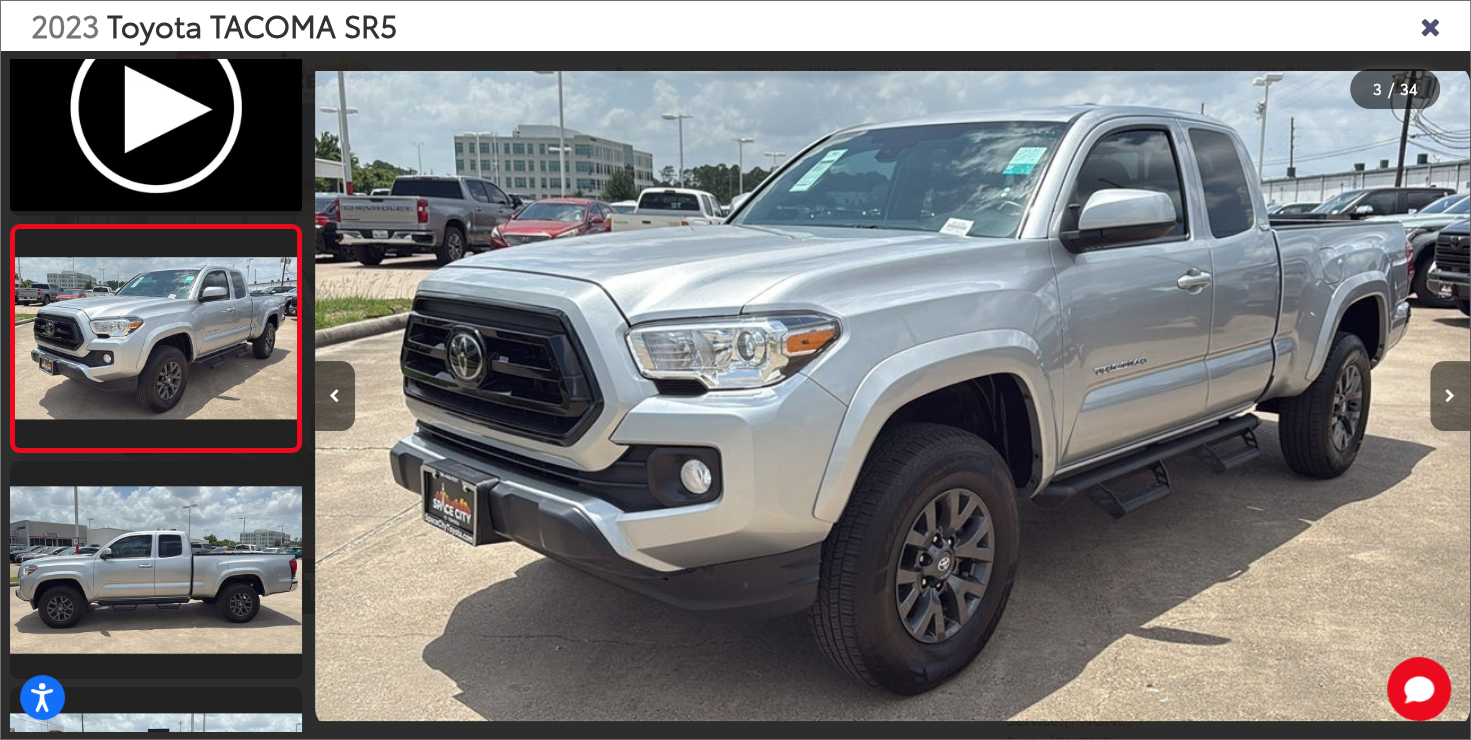 click at bounding box center [1450, 396] 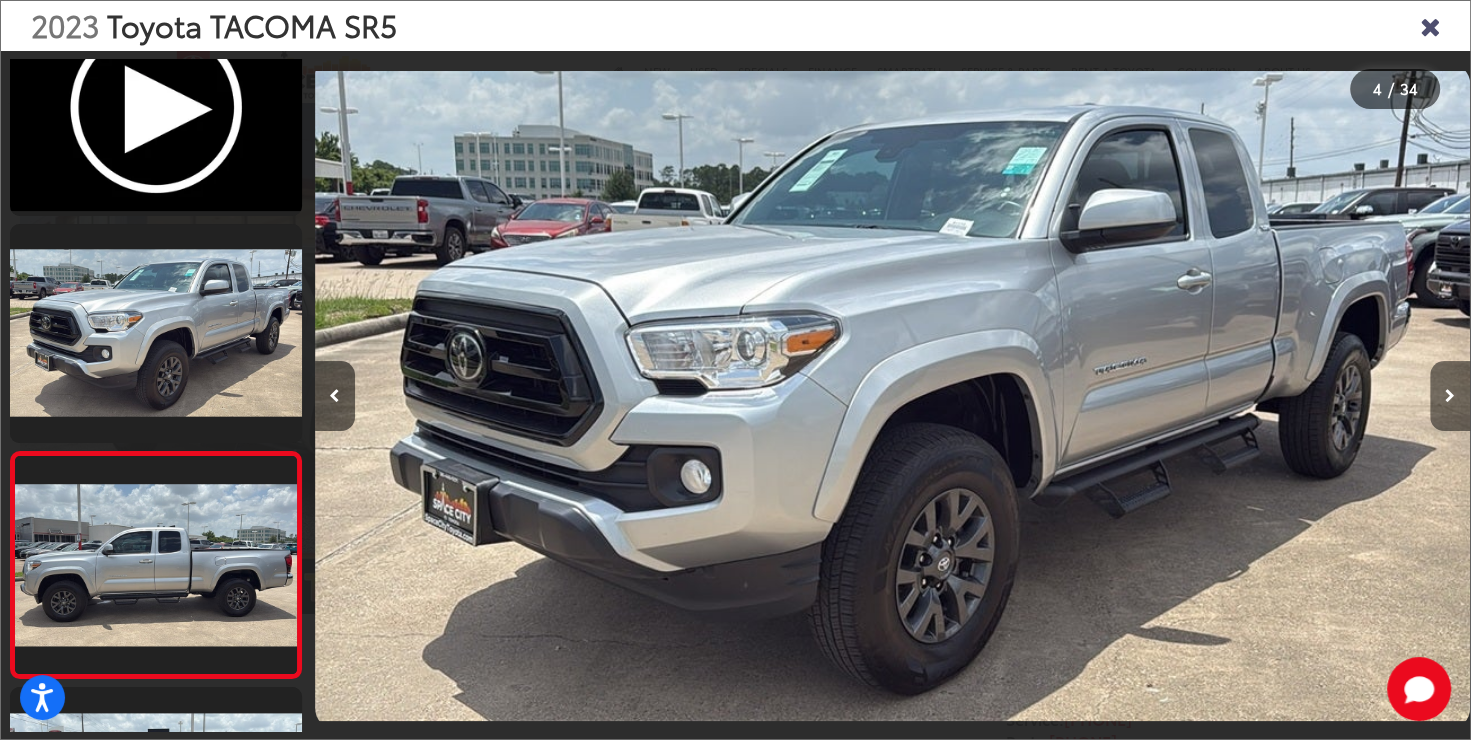 scroll, scrollTop: 0, scrollLeft: 2718, axis: horizontal 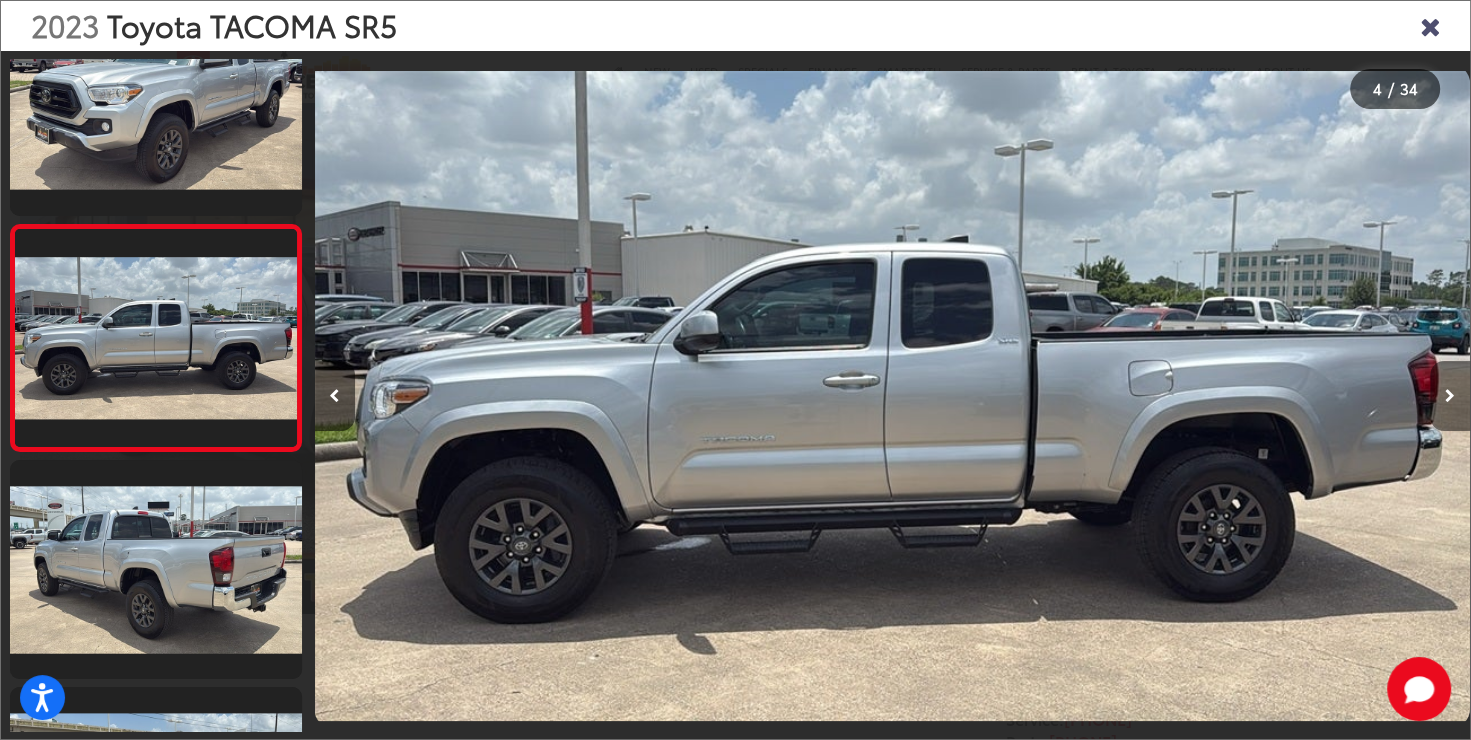 click at bounding box center [1450, 396] 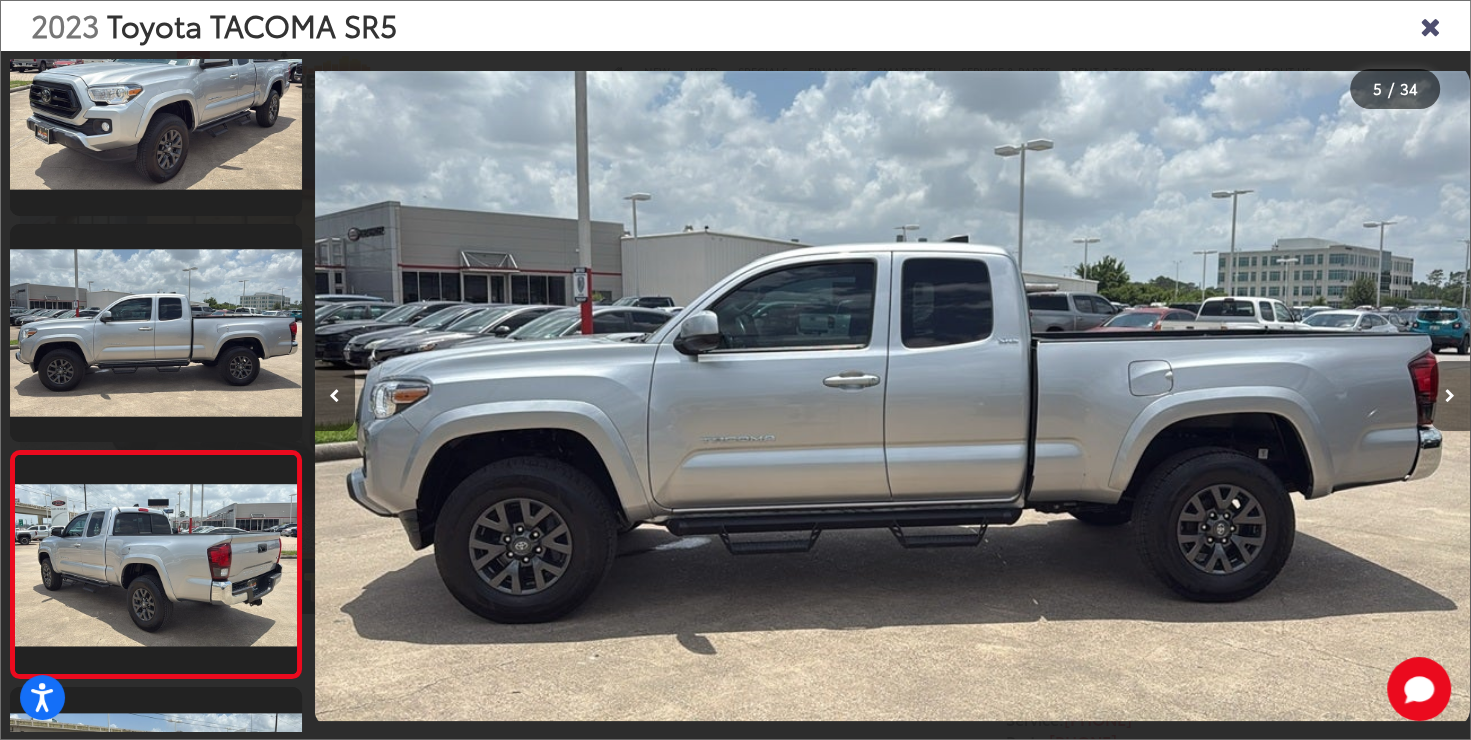 scroll, scrollTop: 0, scrollLeft: 3566, axis: horizontal 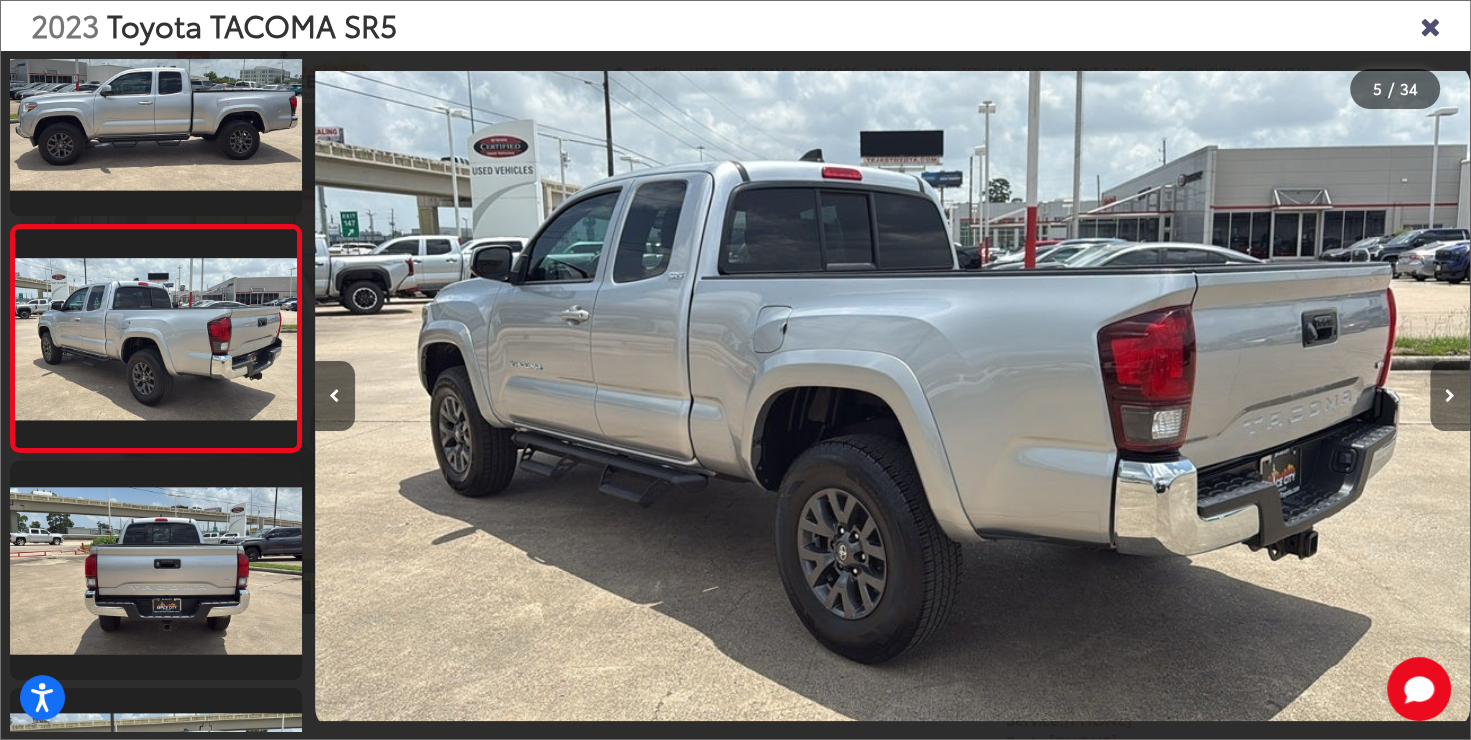click at bounding box center (1450, 396) 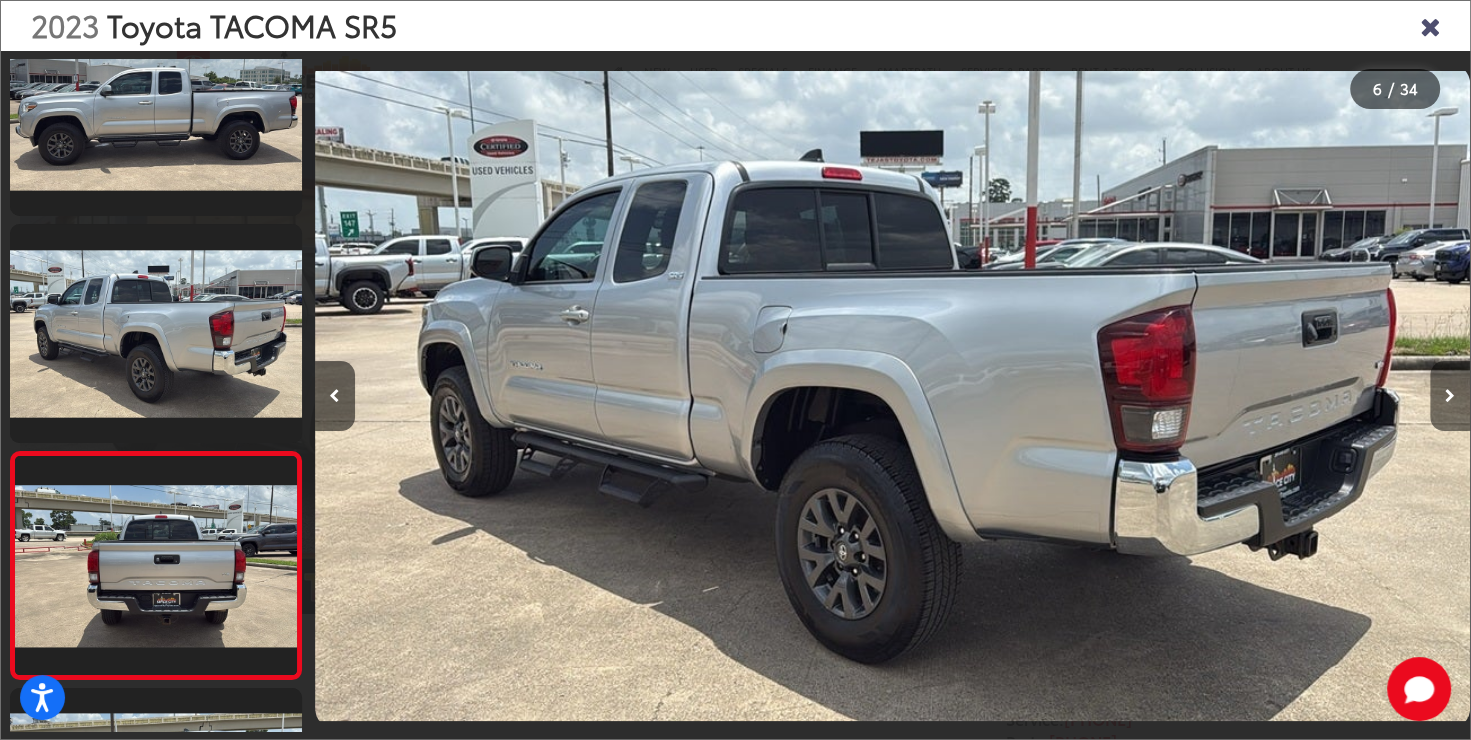 scroll, scrollTop: 0, scrollLeft: 4722, axis: horizontal 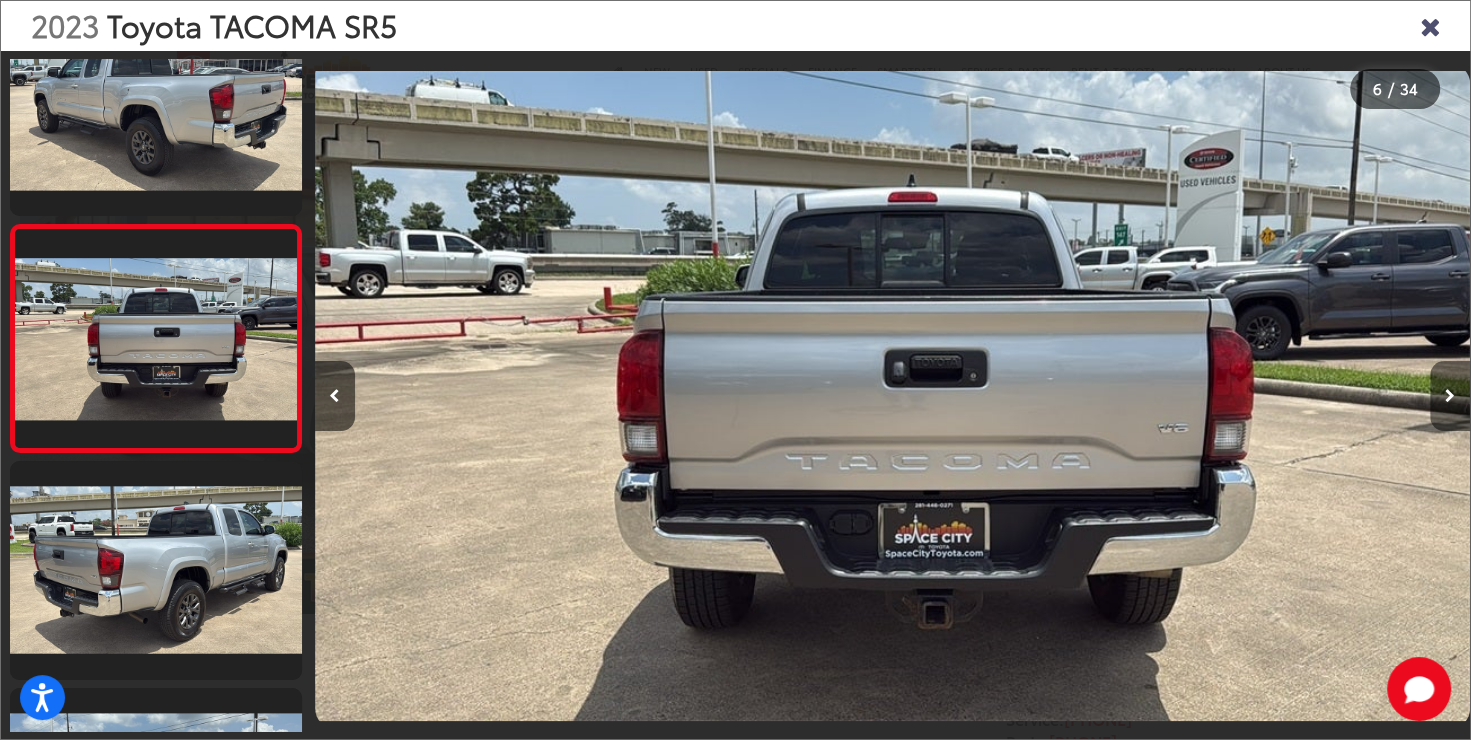 click at bounding box center (1450, 396) 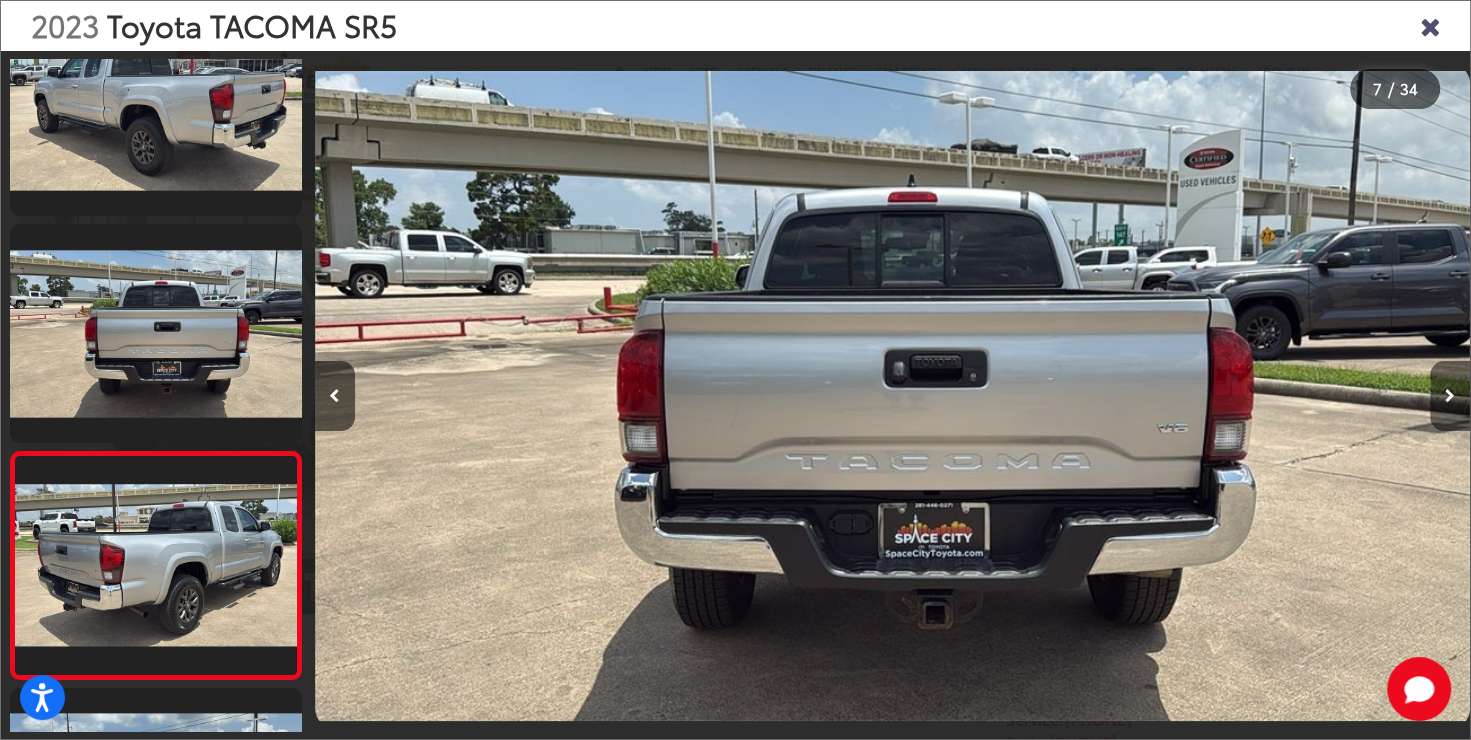 scroll, scrollTop: 0, scrollLeft: 6047, axis: horizontal 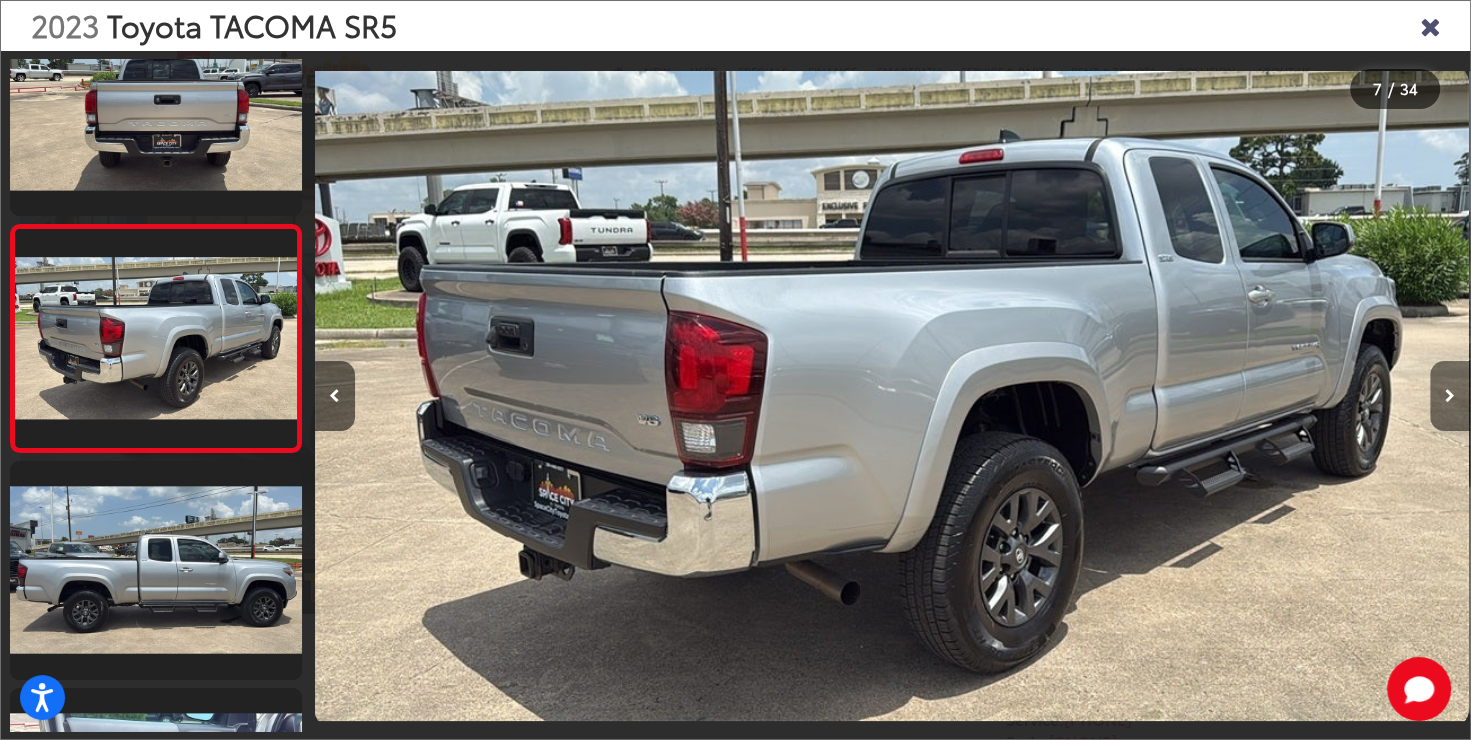 click at bounding box center (1450, 396) 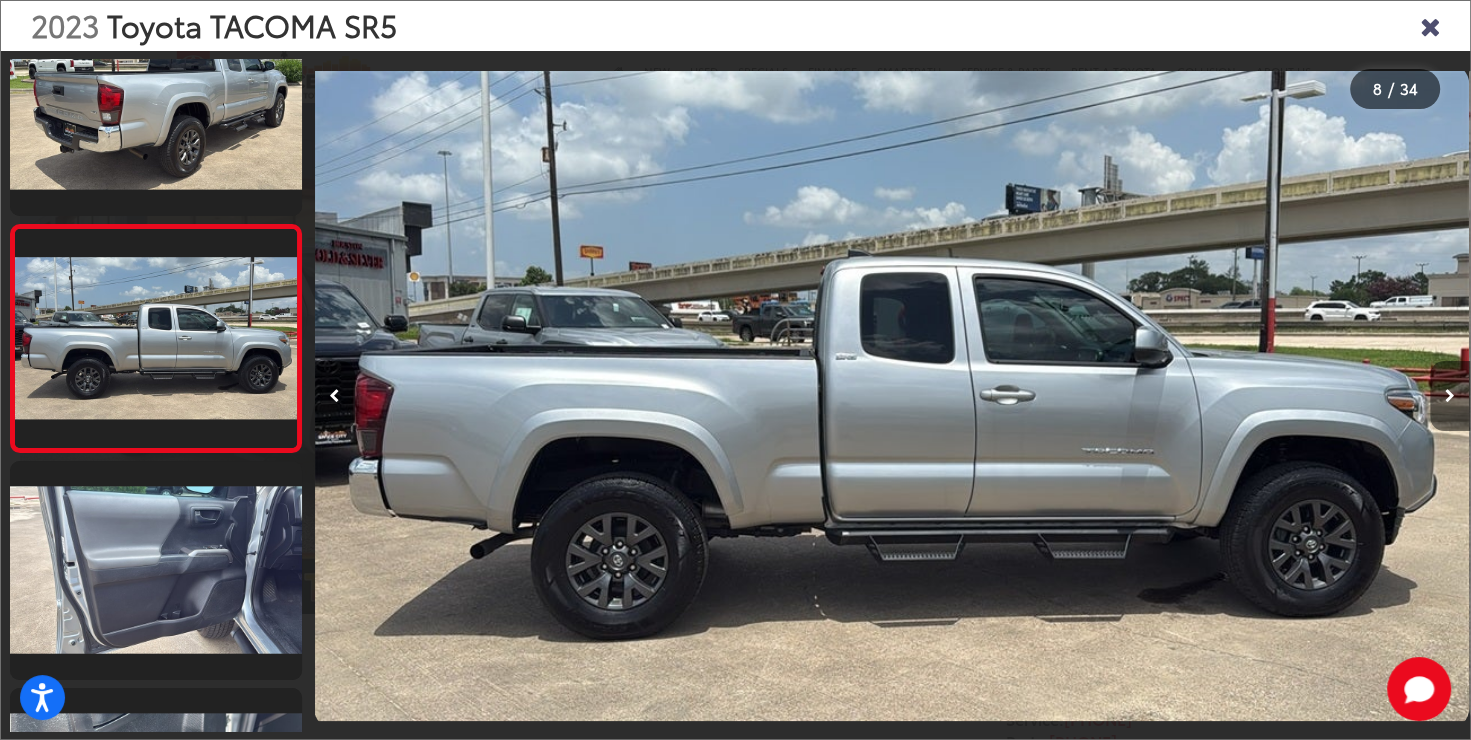 click at bounding box center (1450, 396) 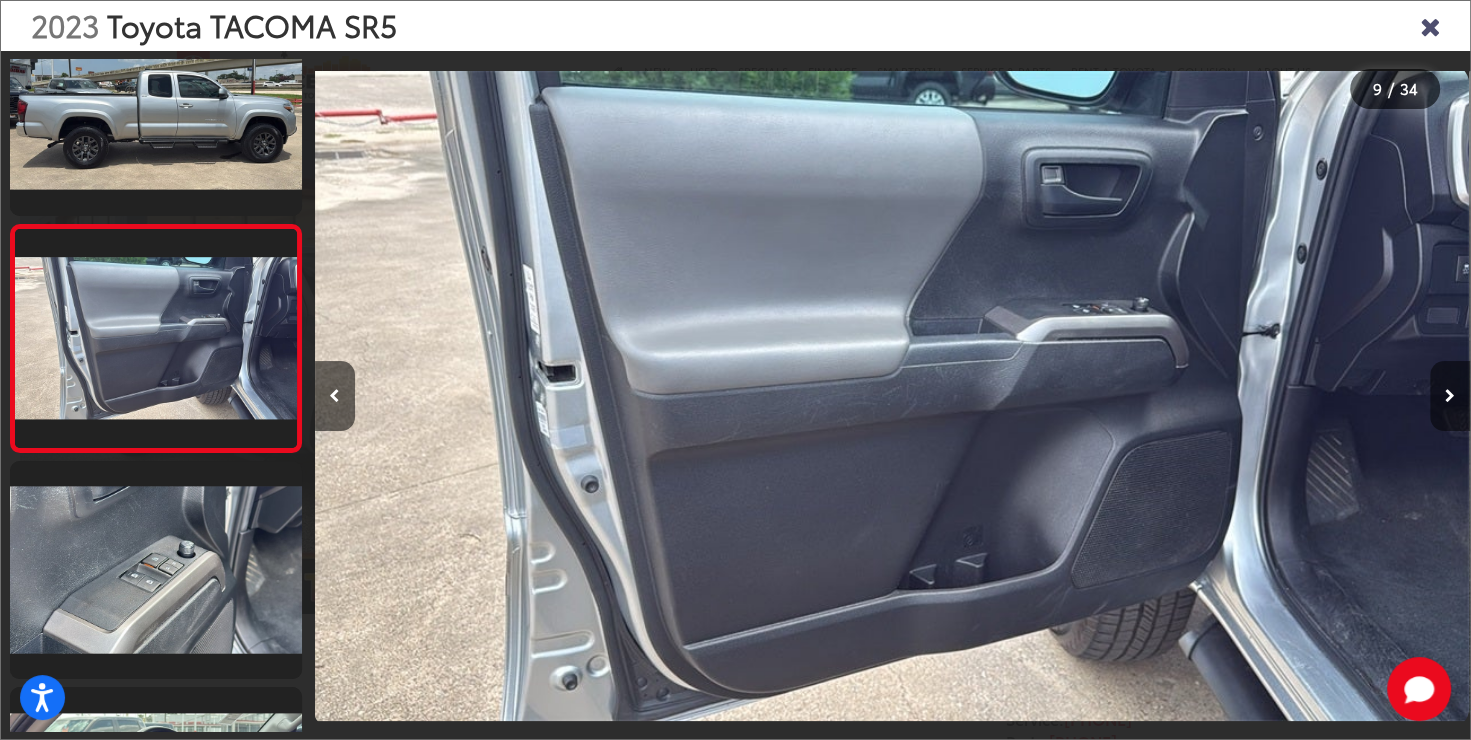 click at bounding box center (1450, 396) 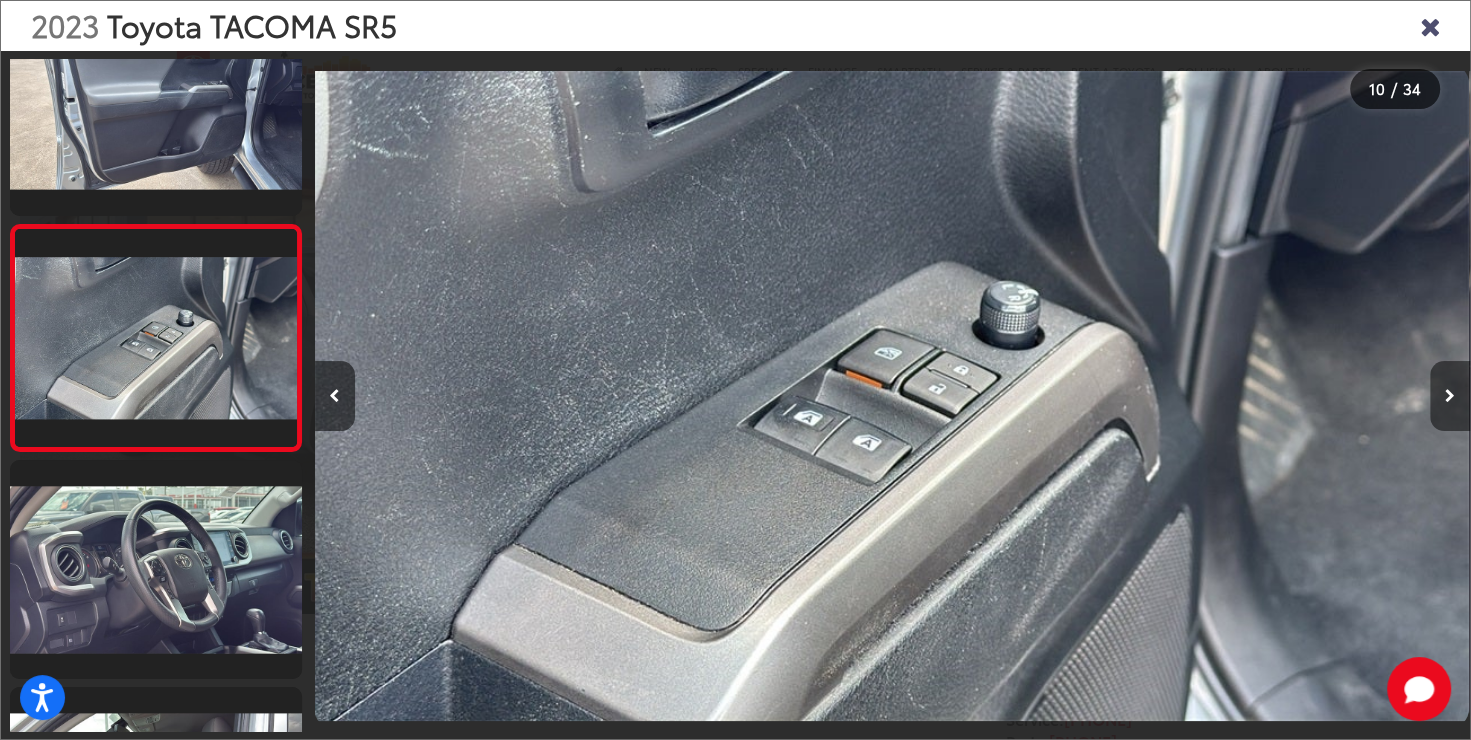 click at bounding box center [1450, 396] 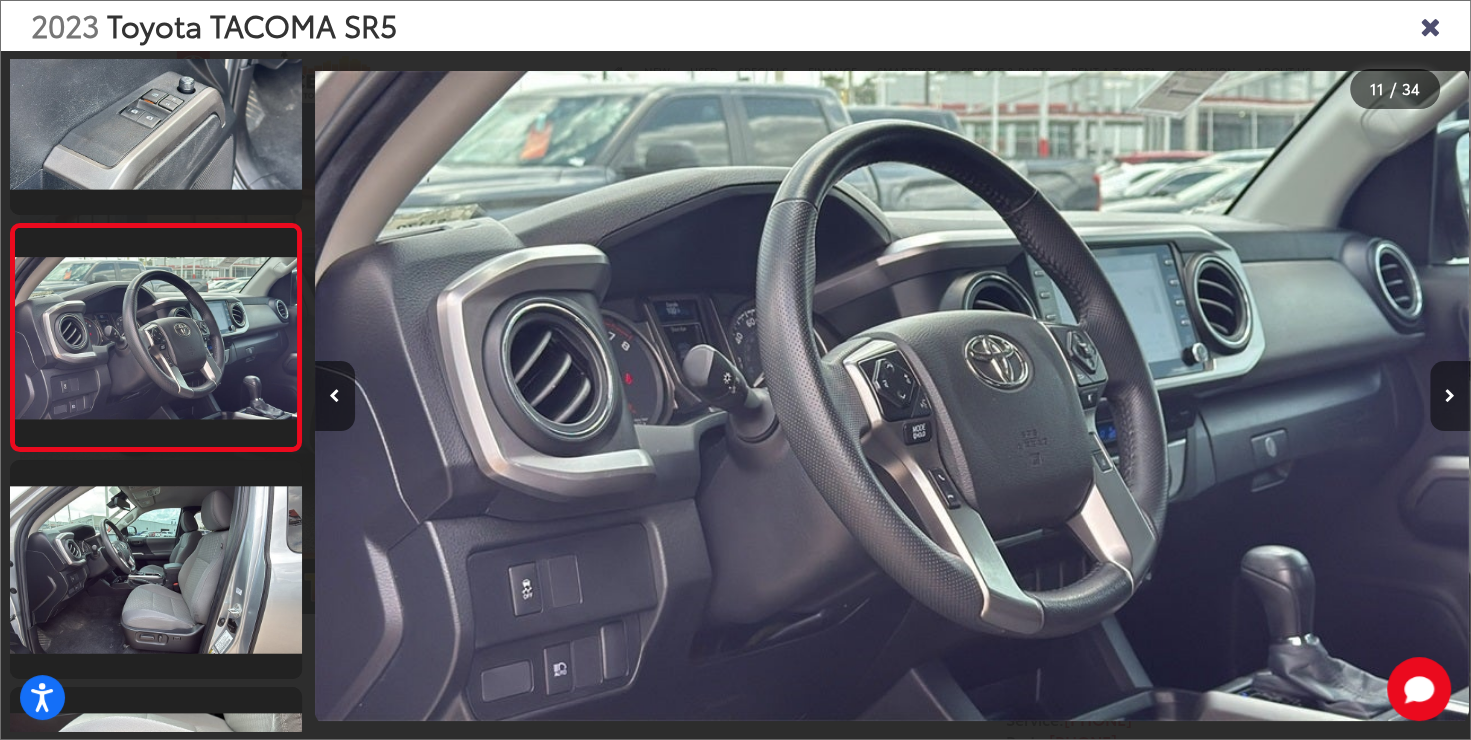 click at bounding box center (1450, 396) 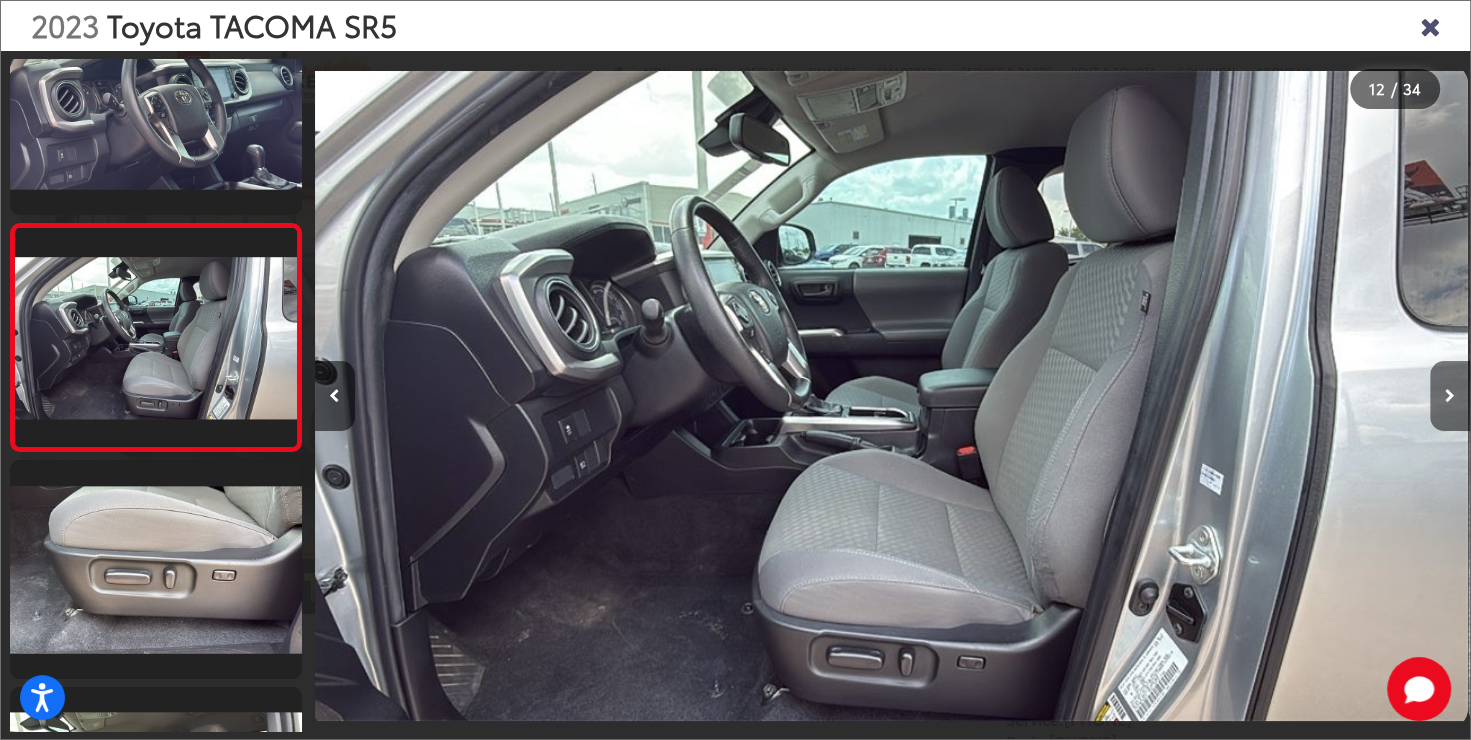 click at bounding box center (1450, 396) 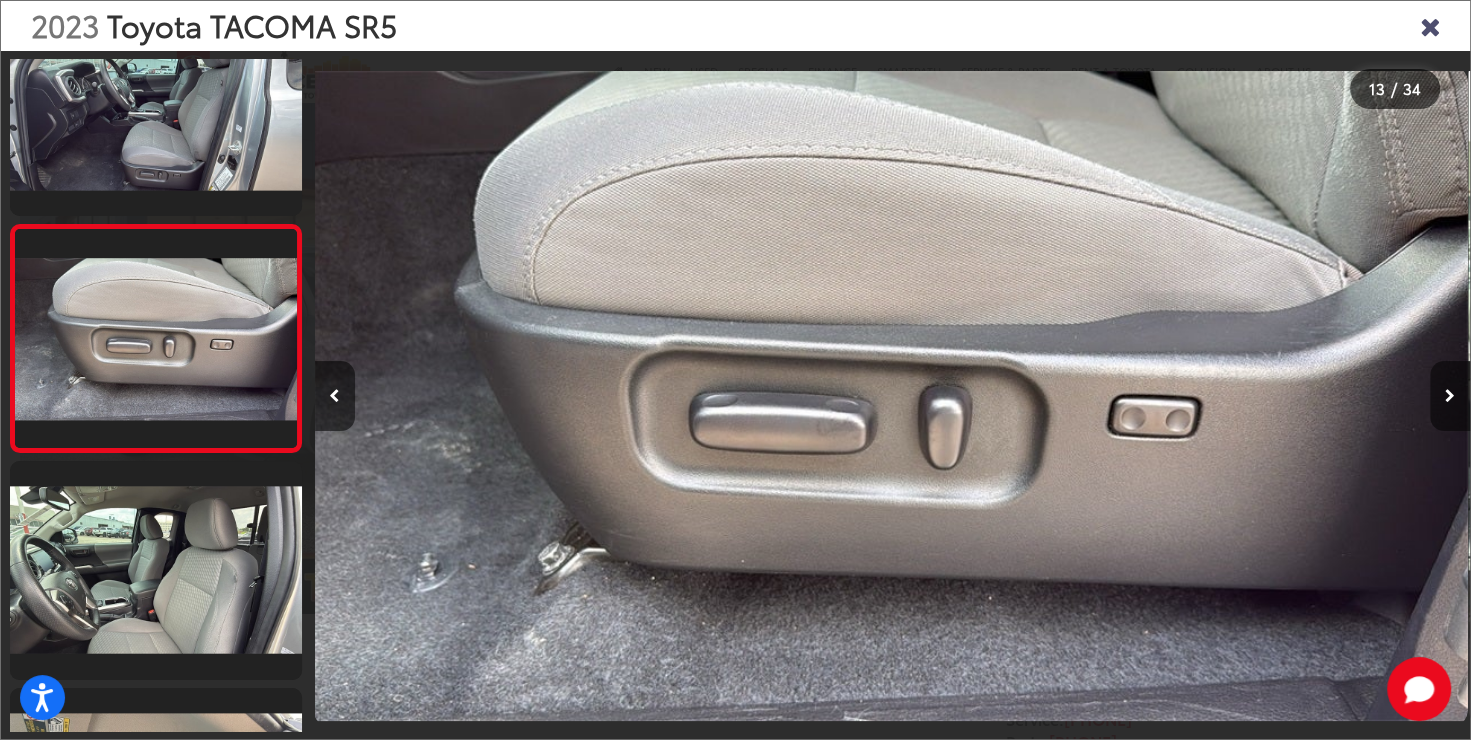 click at bounding box center [1450, 396] 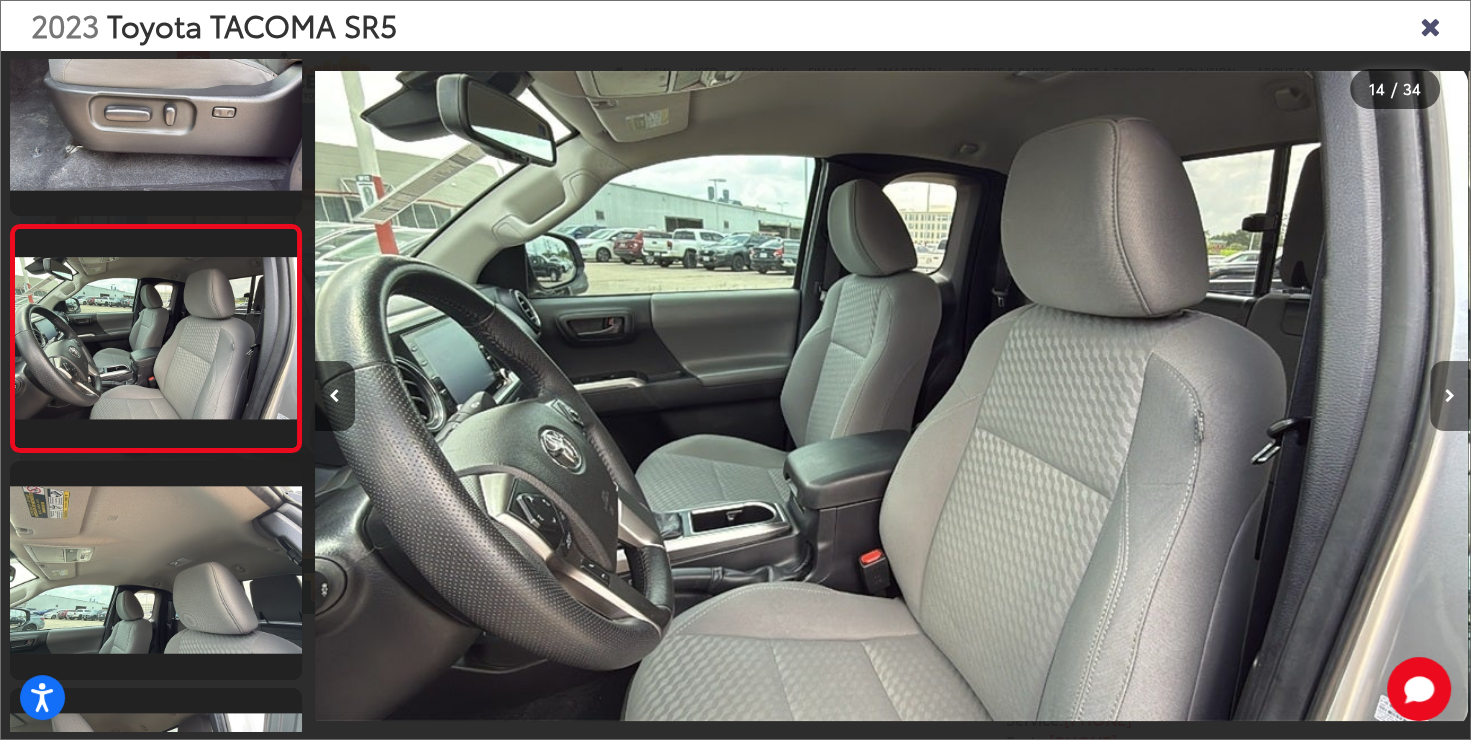 click at bounding box center [1450, 396] 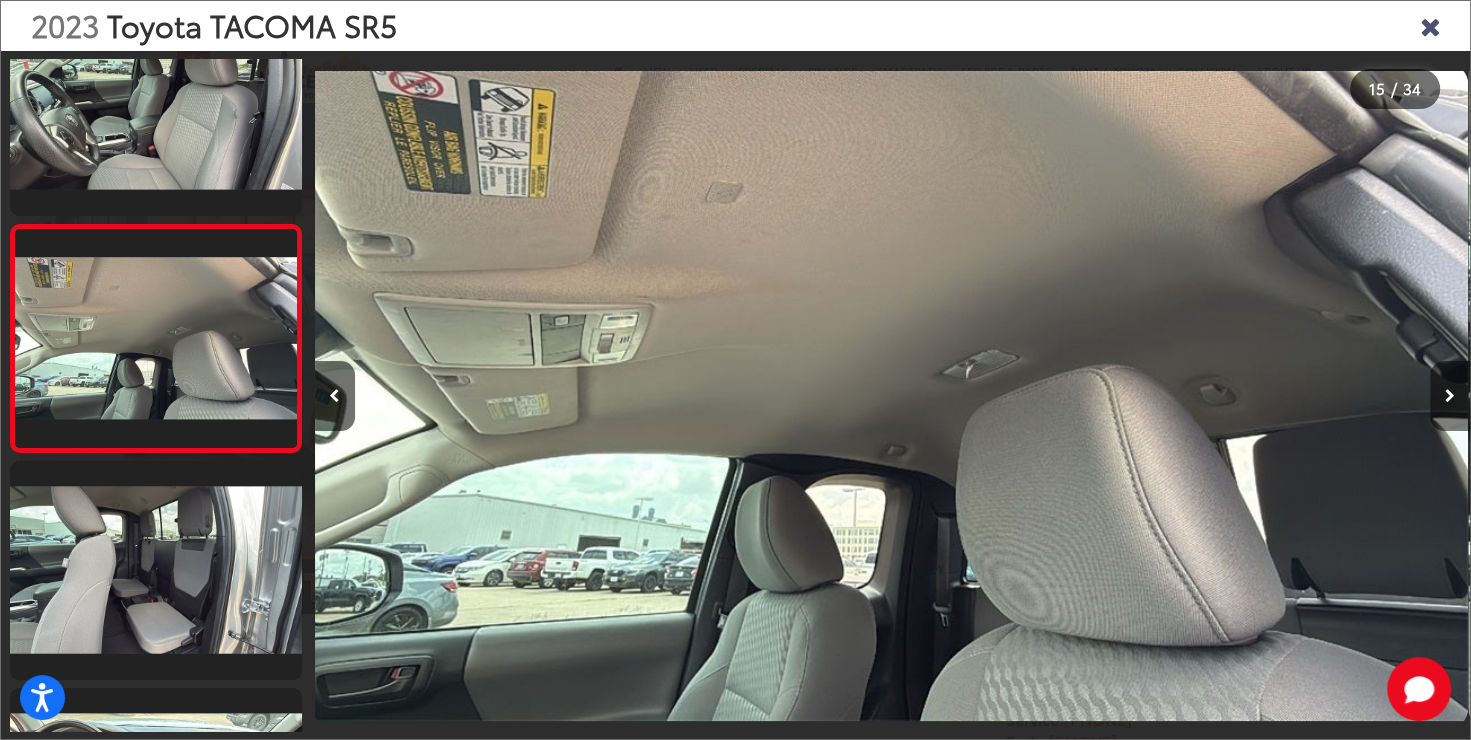 click at bounding box center (1450, 396) 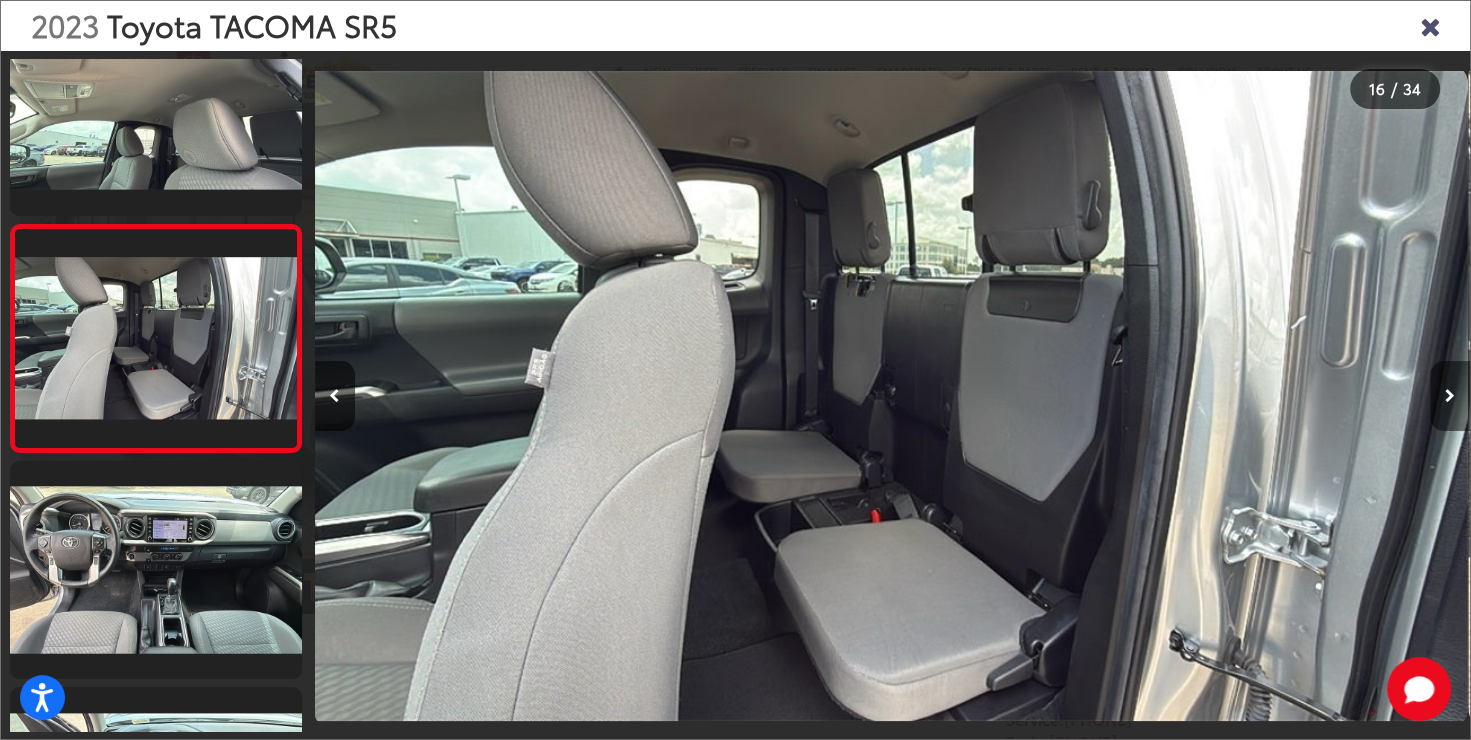 click at bounding box center [1450, 396] 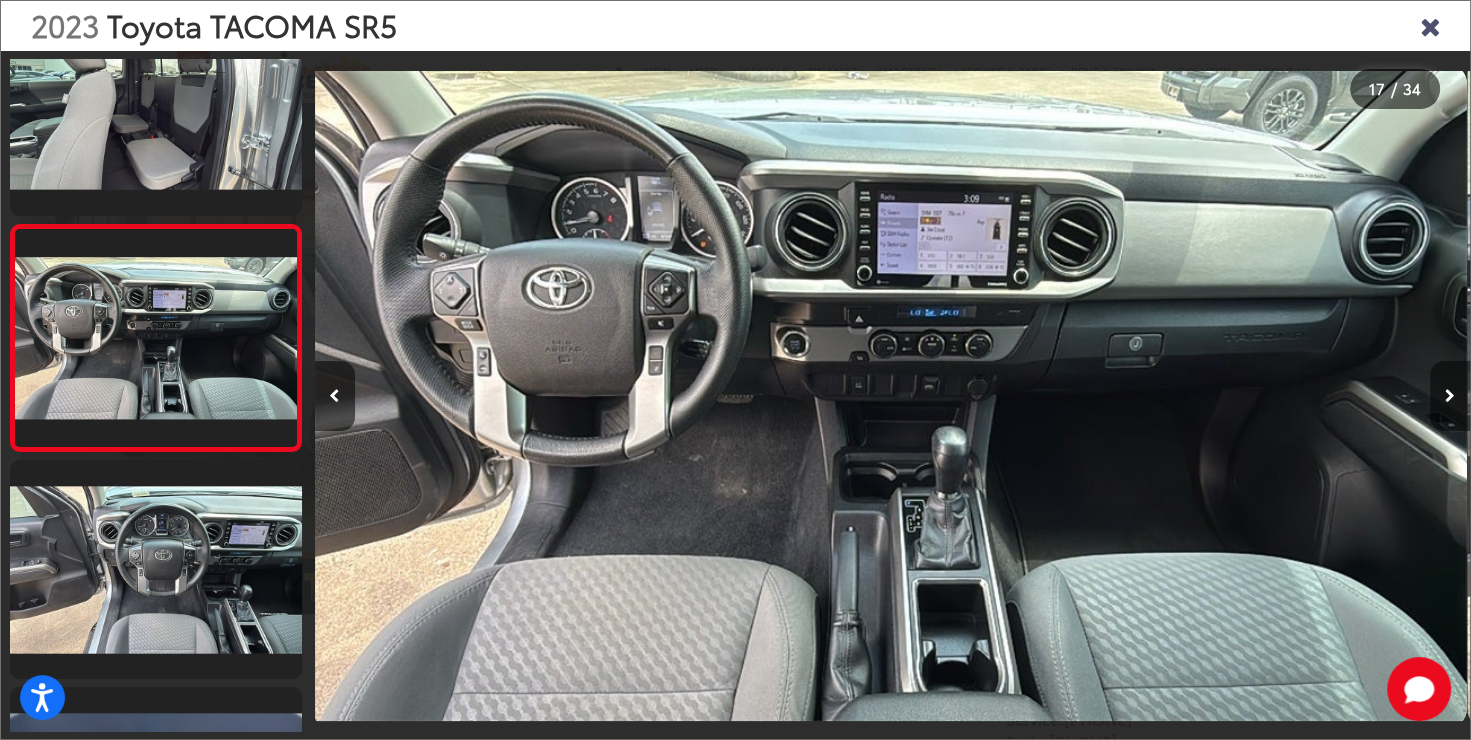 click at bounding box center (1450, 396) 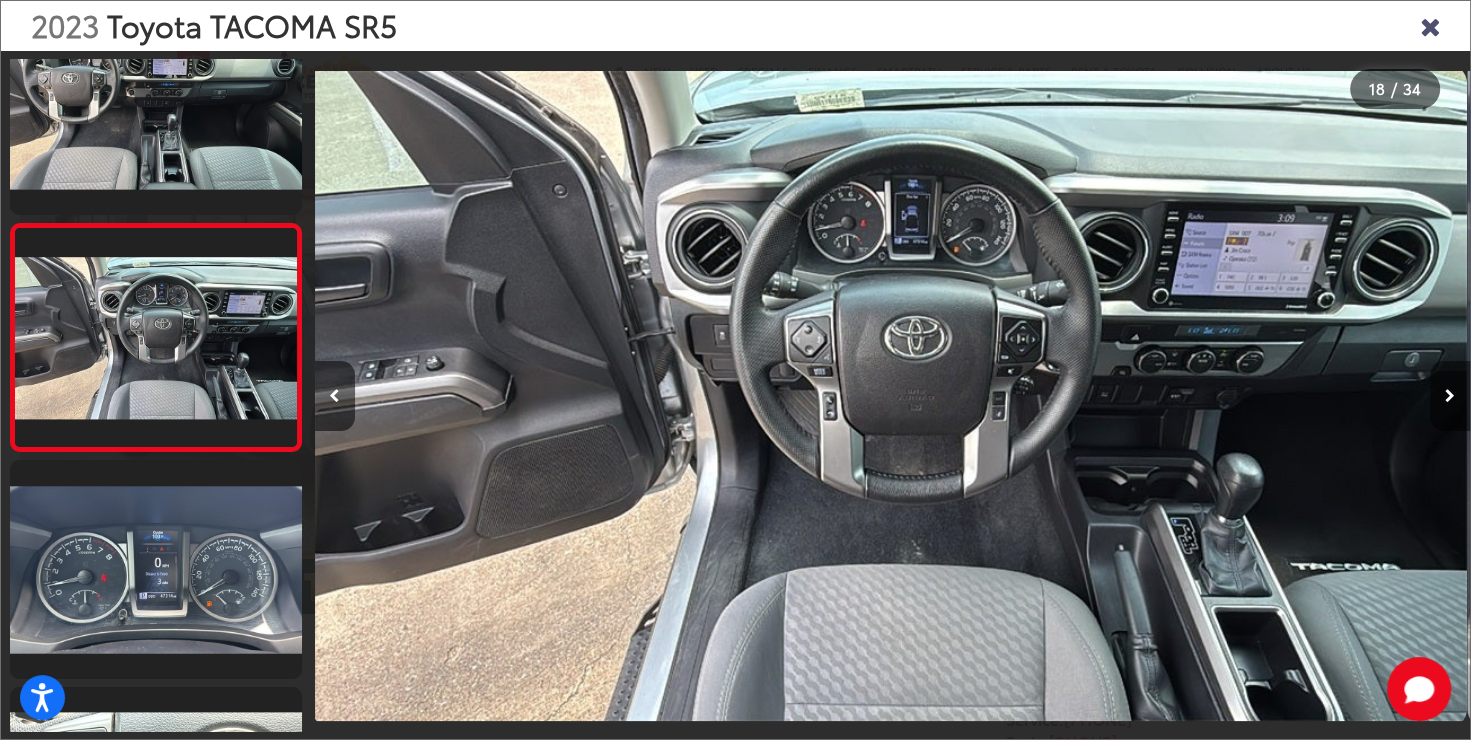 click at bounding box center [1450, 396] 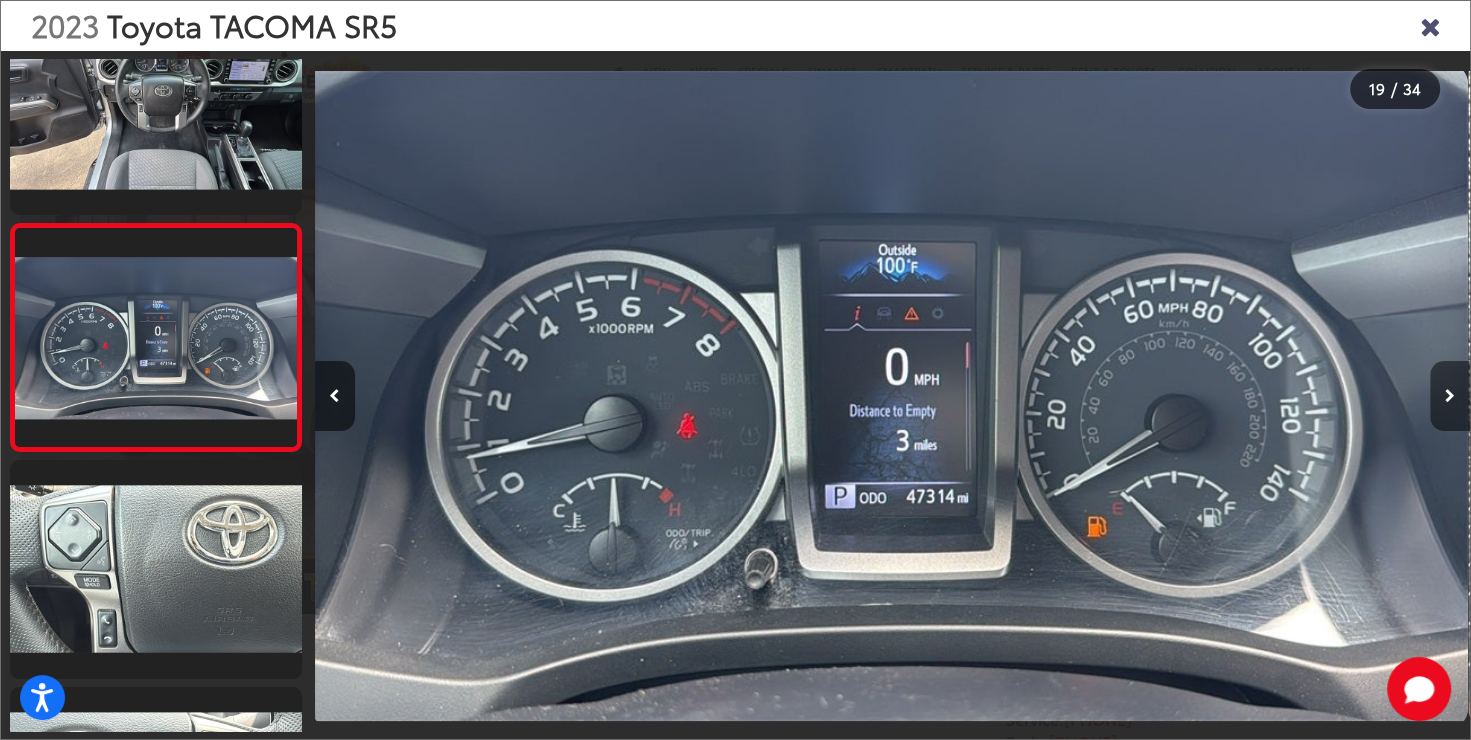 click at bounding box center (1450, 396) 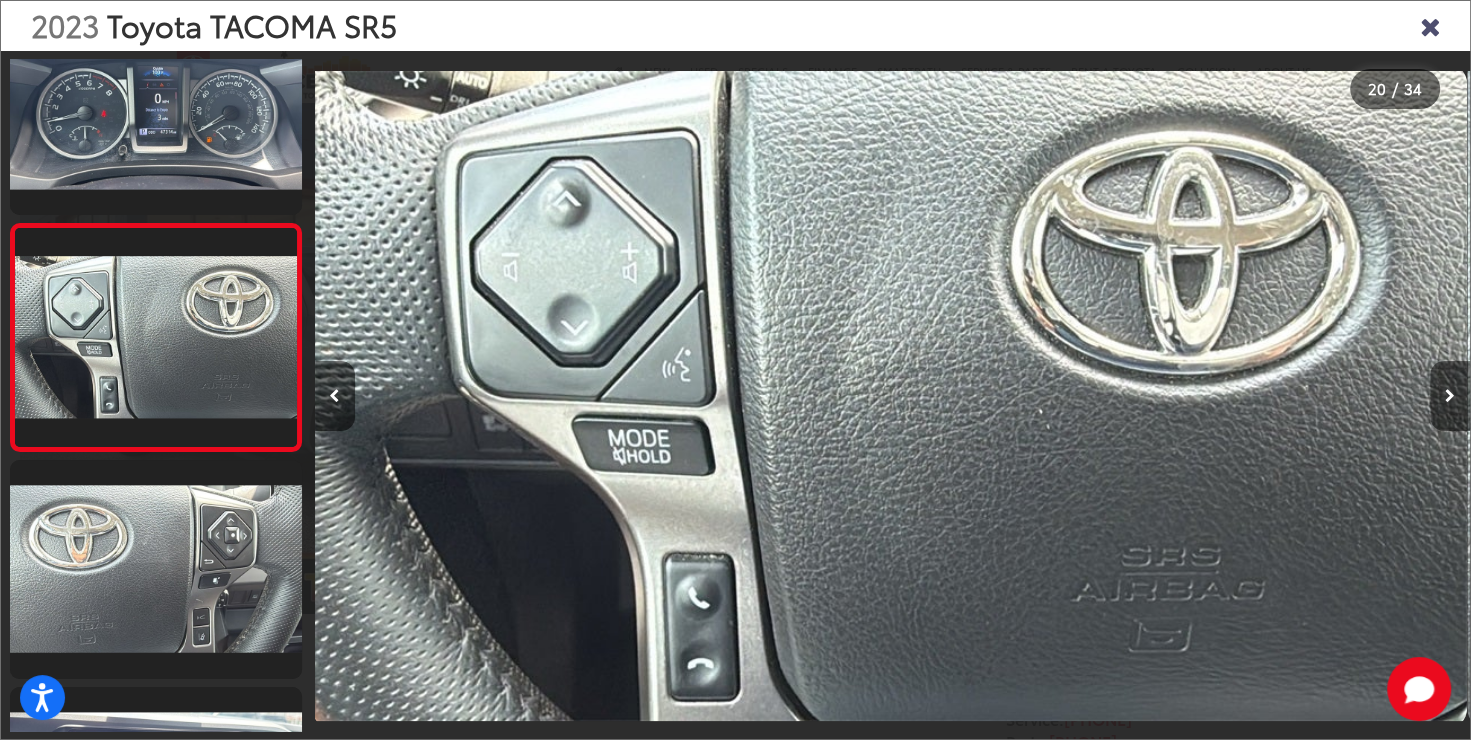 click at bounding box center (1450, 396) 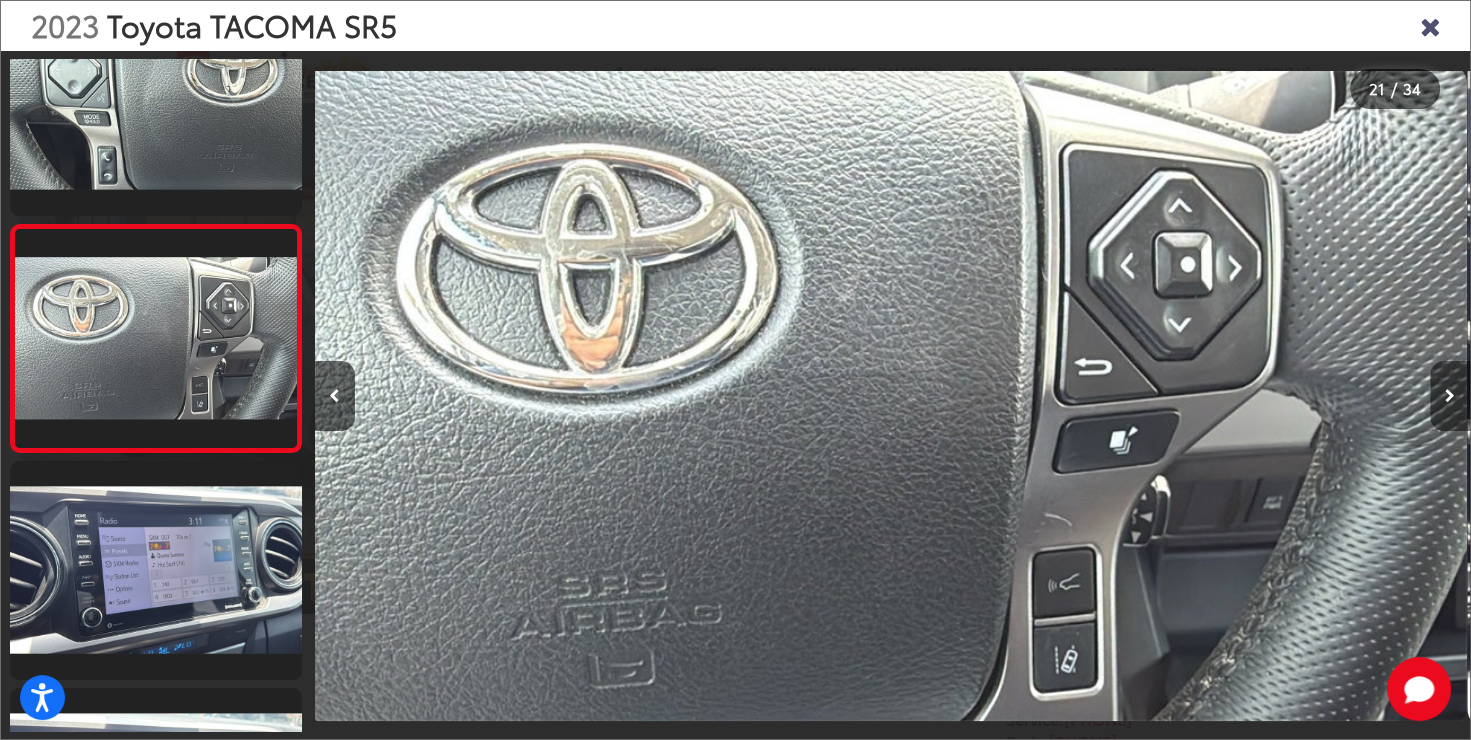 click at bounding box center (1450, 396) 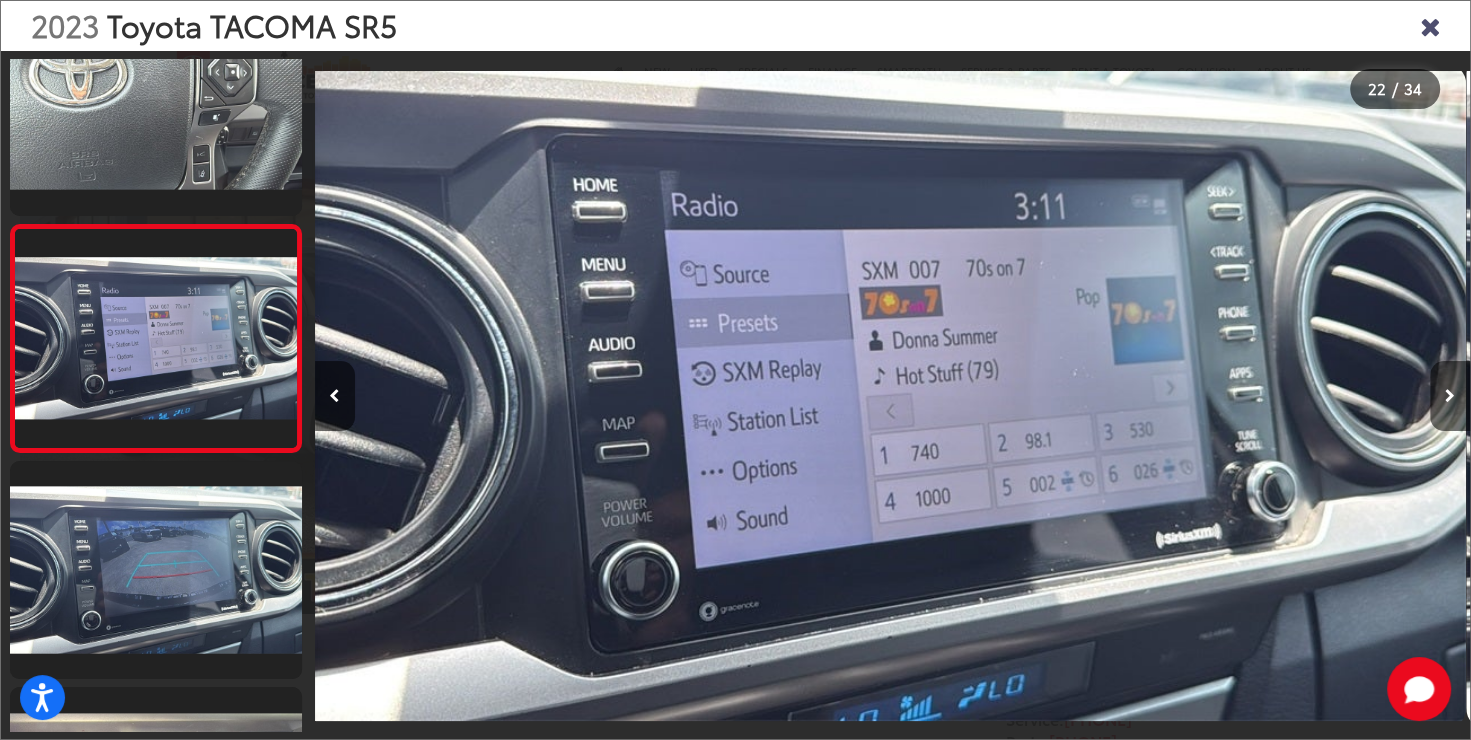 click at bounding box center [1430, 25] 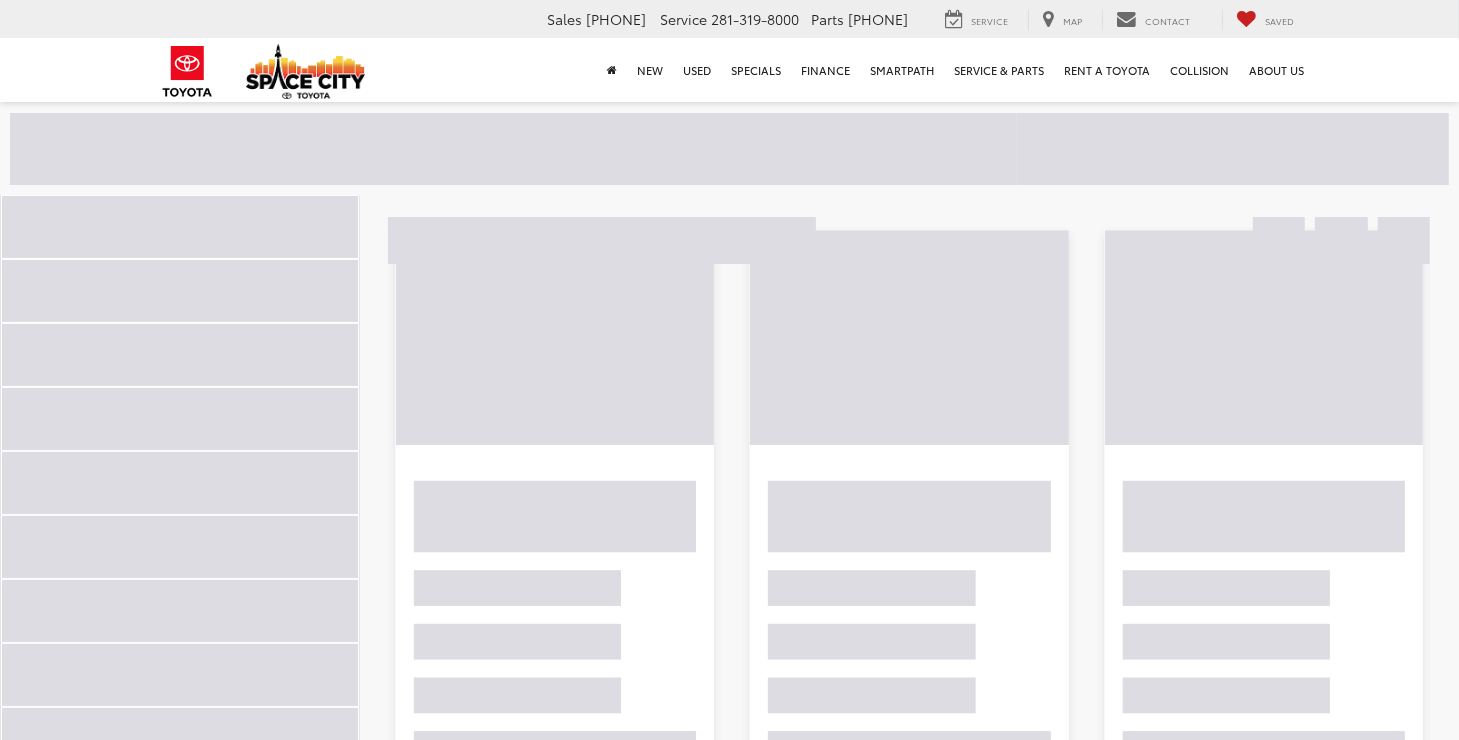 scroll, scrollTop: 206, scrollLeft: 0, axis: vertical 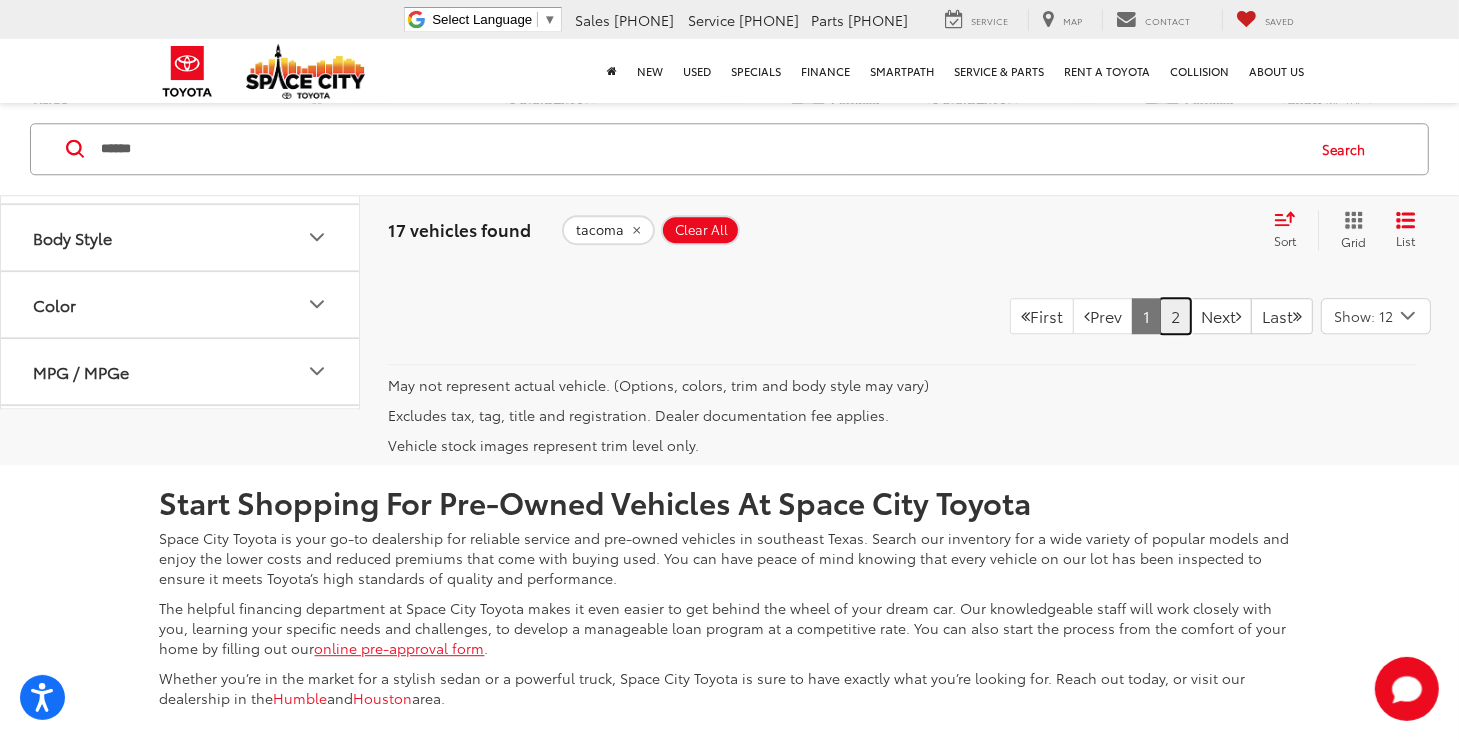 click on "2" at bounding box center [1175, 316] 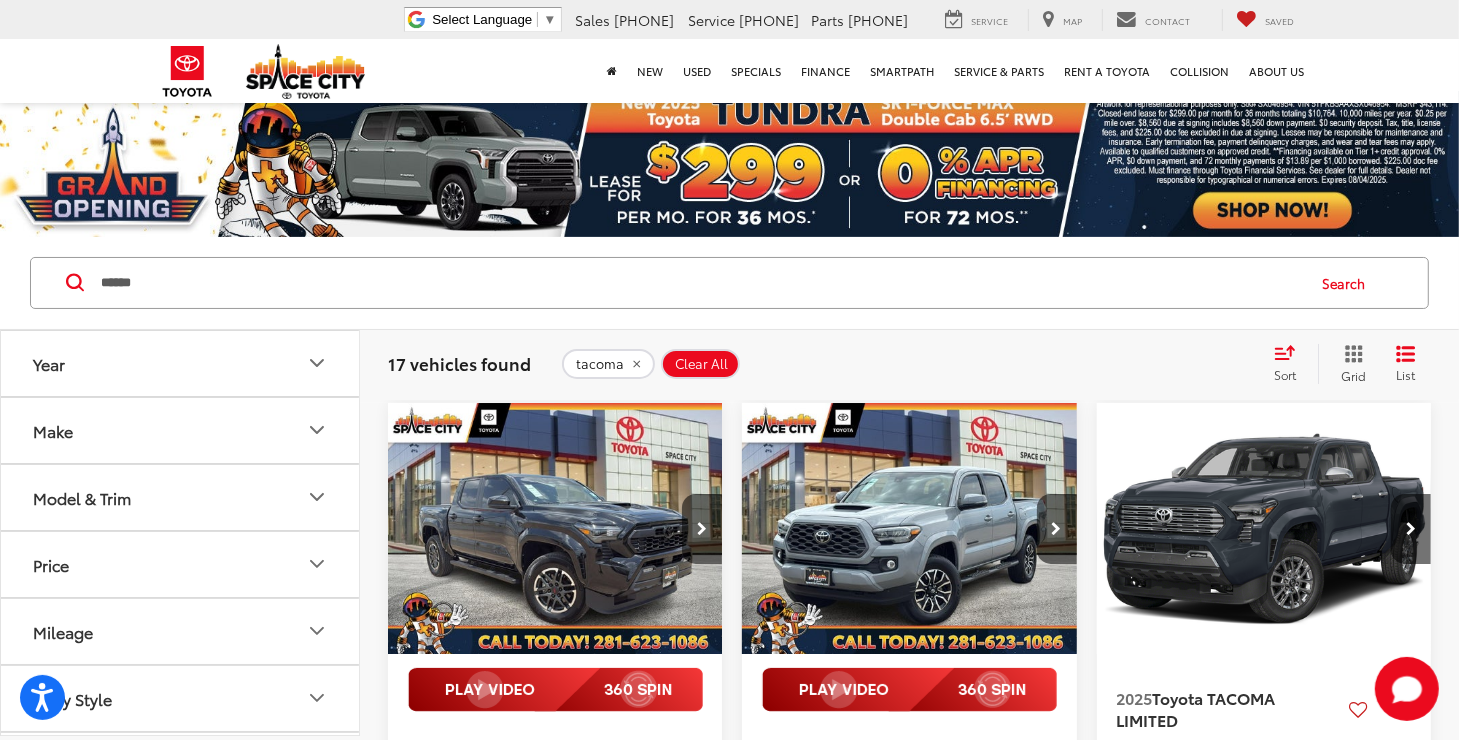 scroll, scrollTop: 0, scrollLeft: 0, axis: both 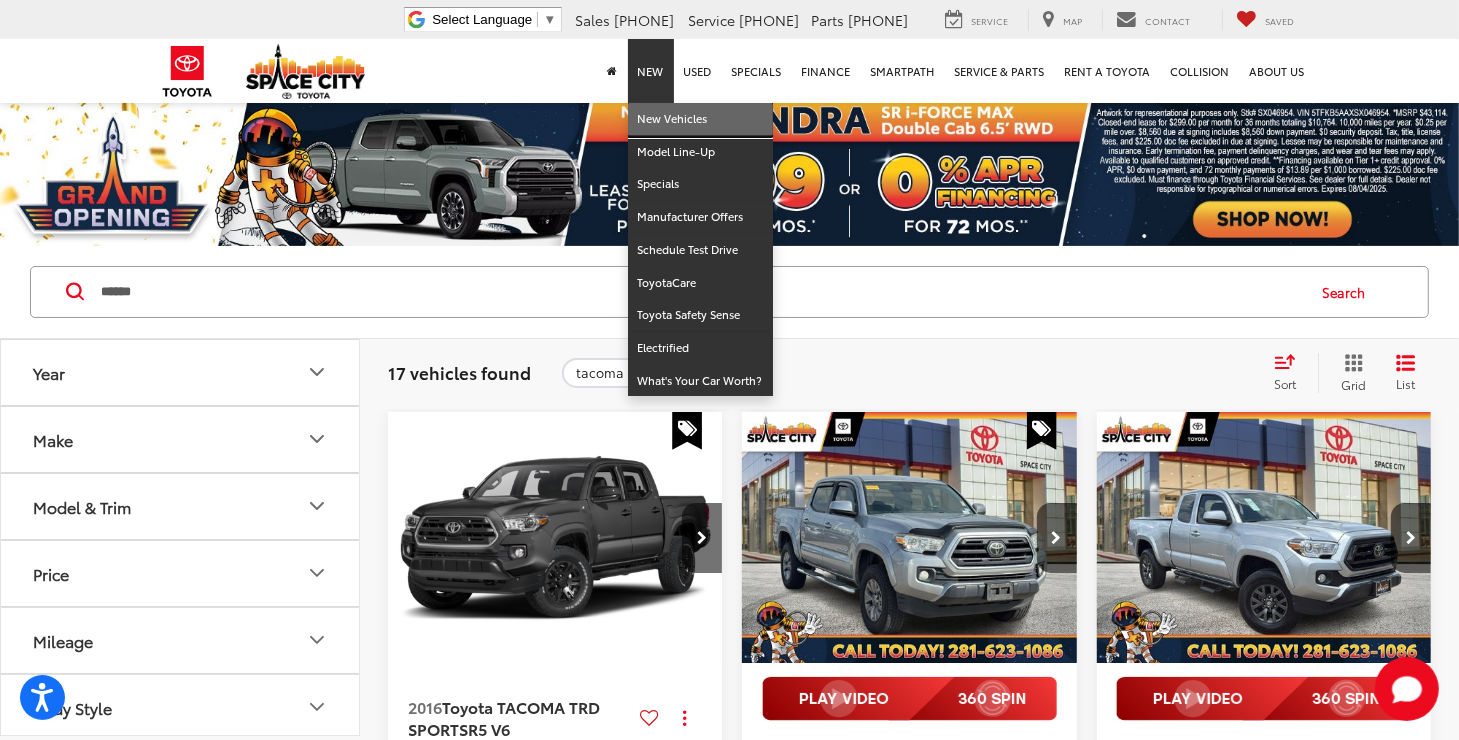 click on "New Vehicles" at bounding box center [700, 119] 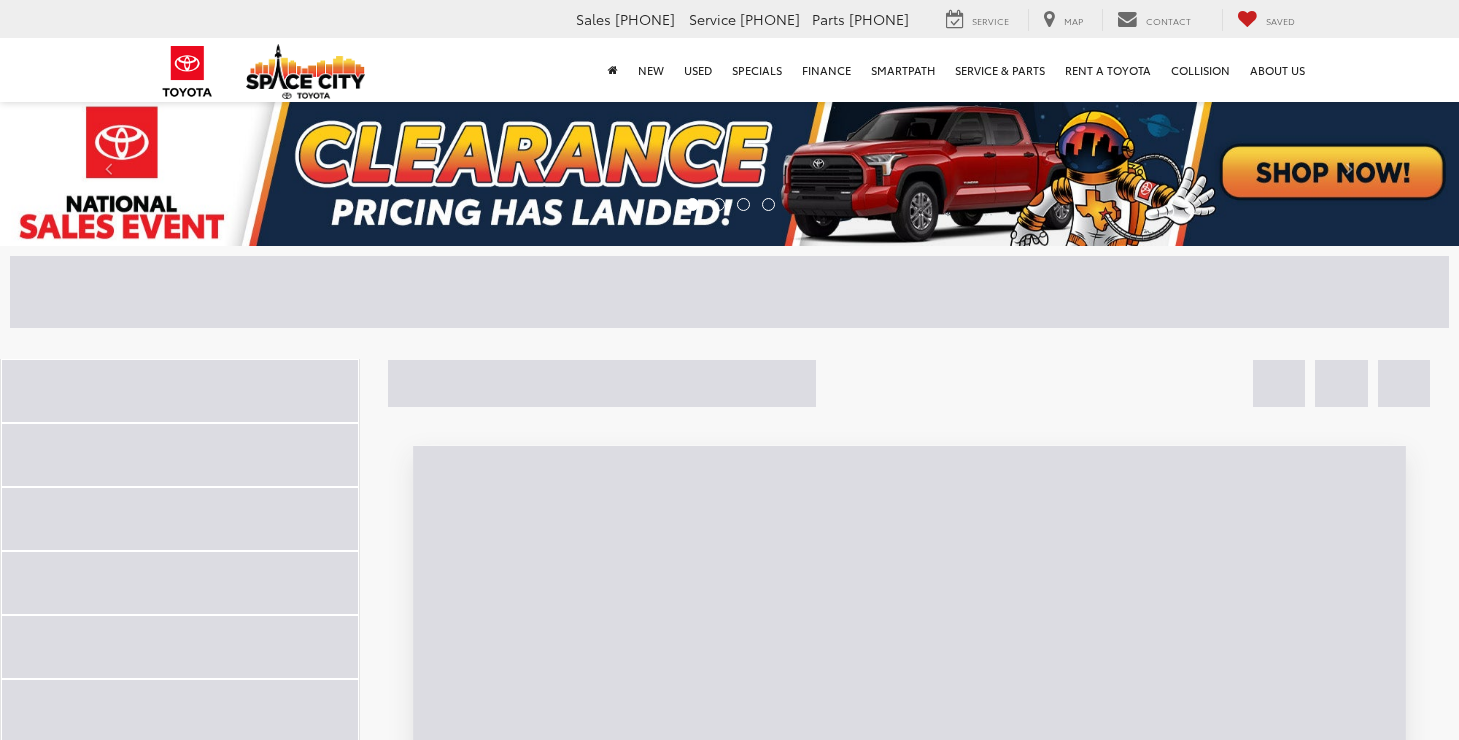 scroll, scrollTop: 0, scrollLeft: 0, axis: both 